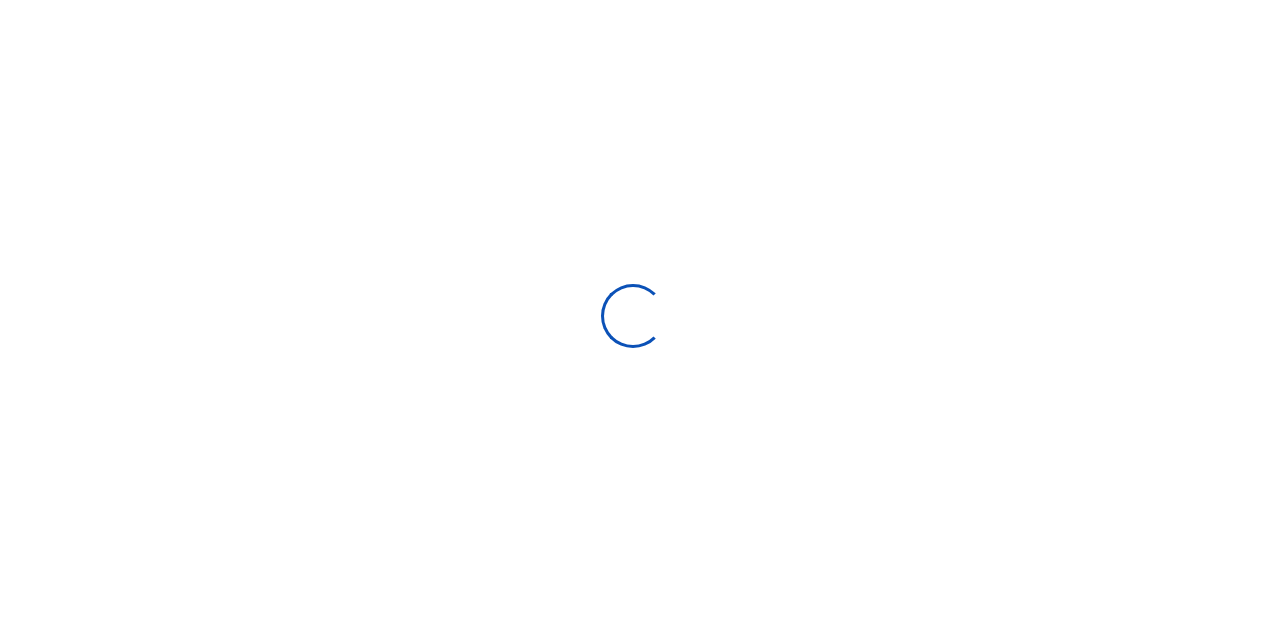 scroll, scrollTop: 0, scrollLeft: 0, axis: both 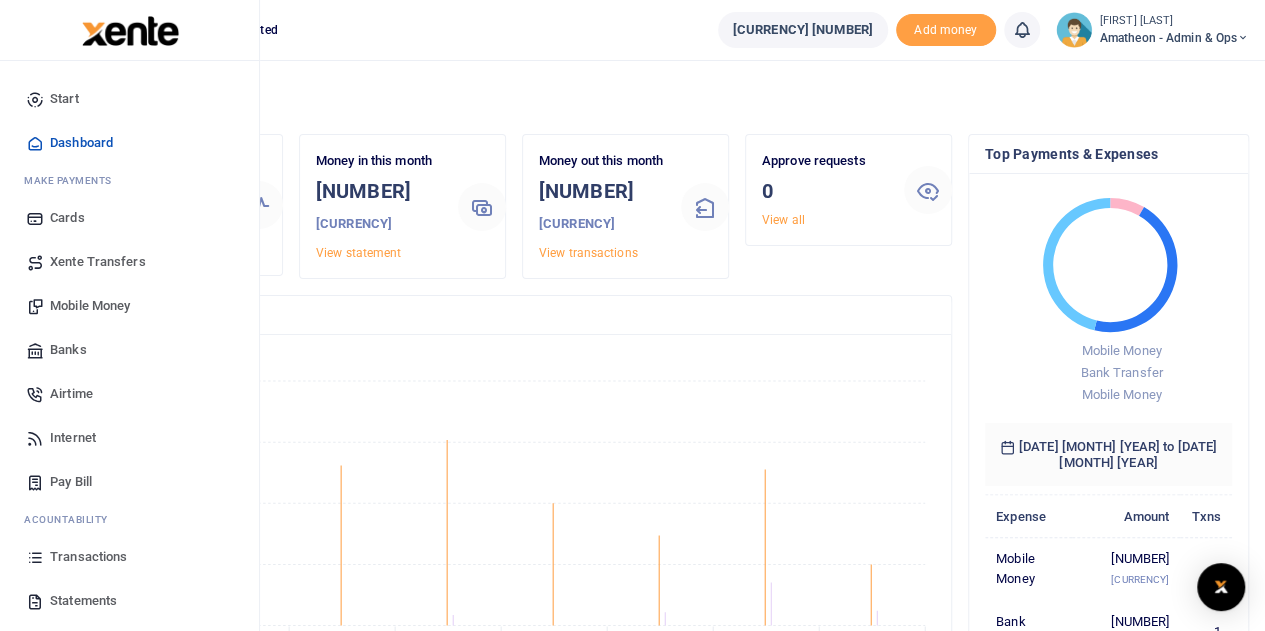 click on "Transactions" at bounding box center [88, 557] 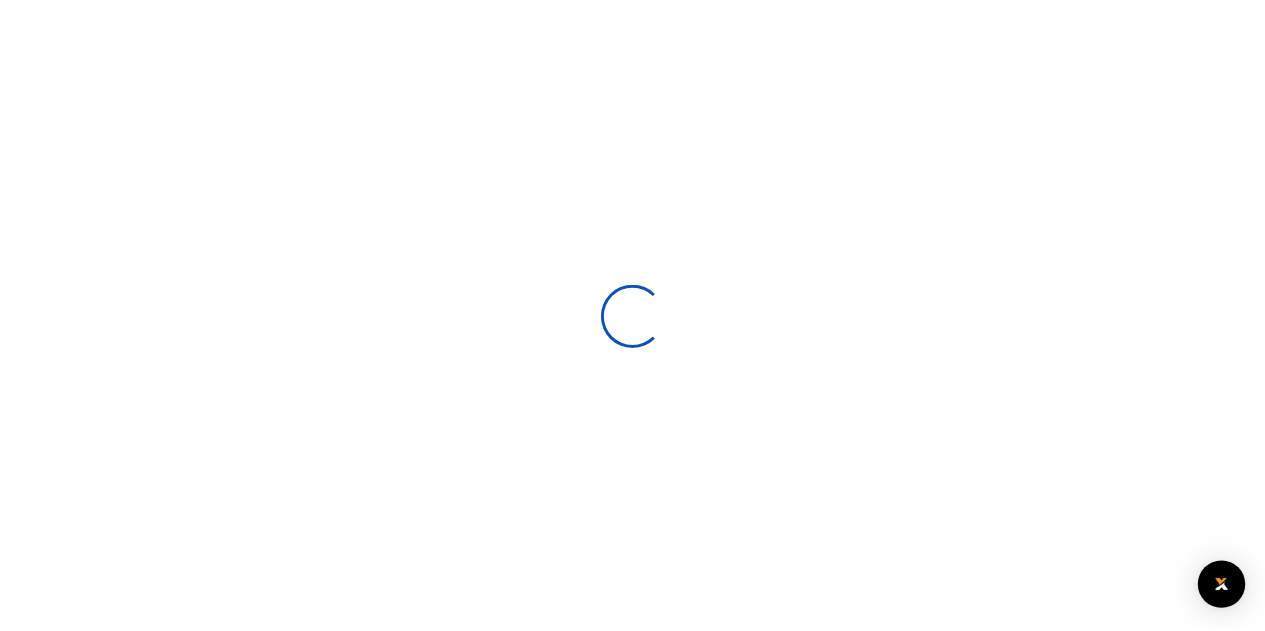 scroll, scrollTop: 0, scrollLeft: 0, axis: both 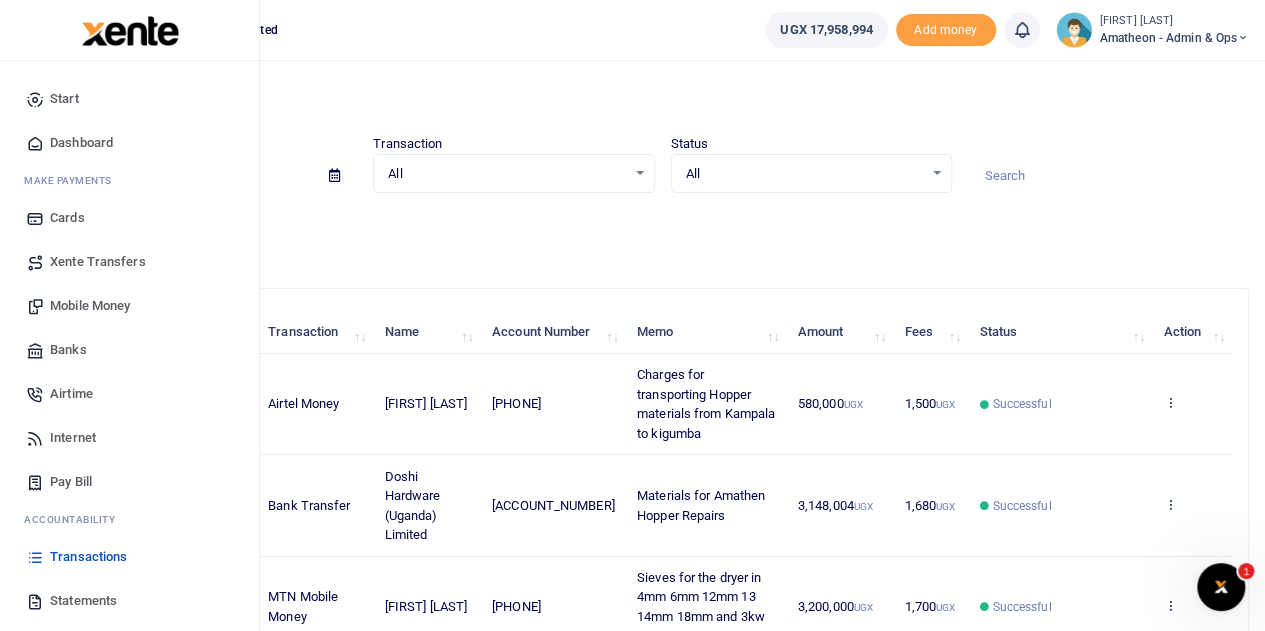 click on "Mobile Money" at bounding box center (90, 306) 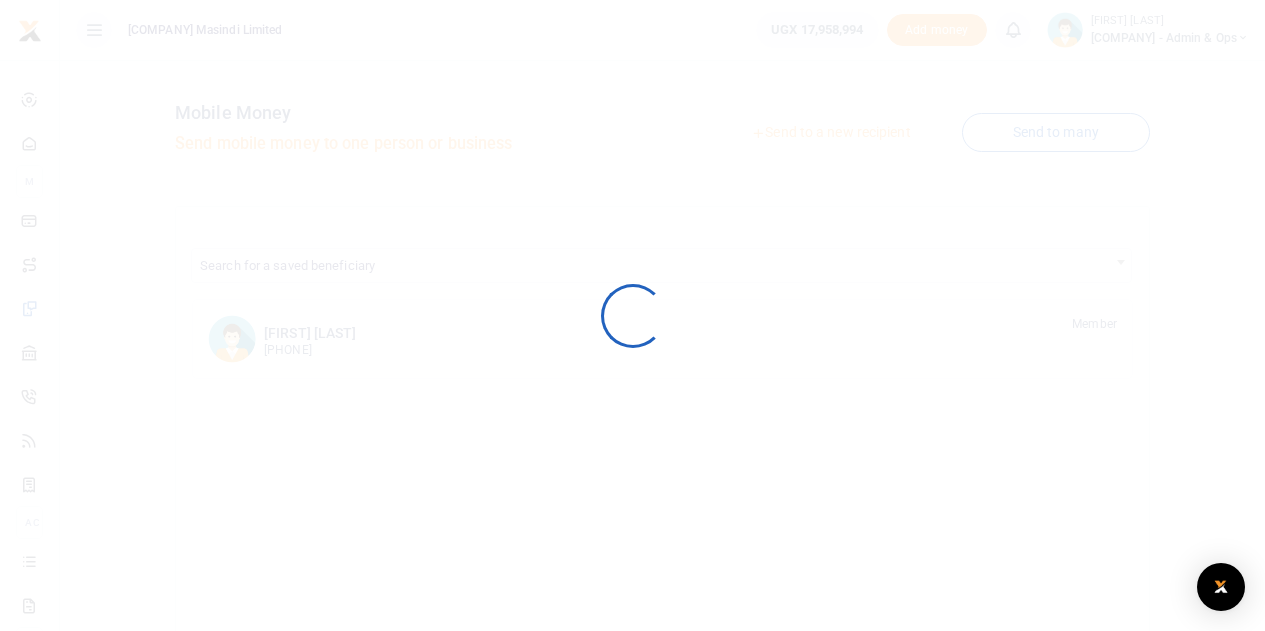 scroll, scrollTop: 0, scrollLeft: 0, axis: both 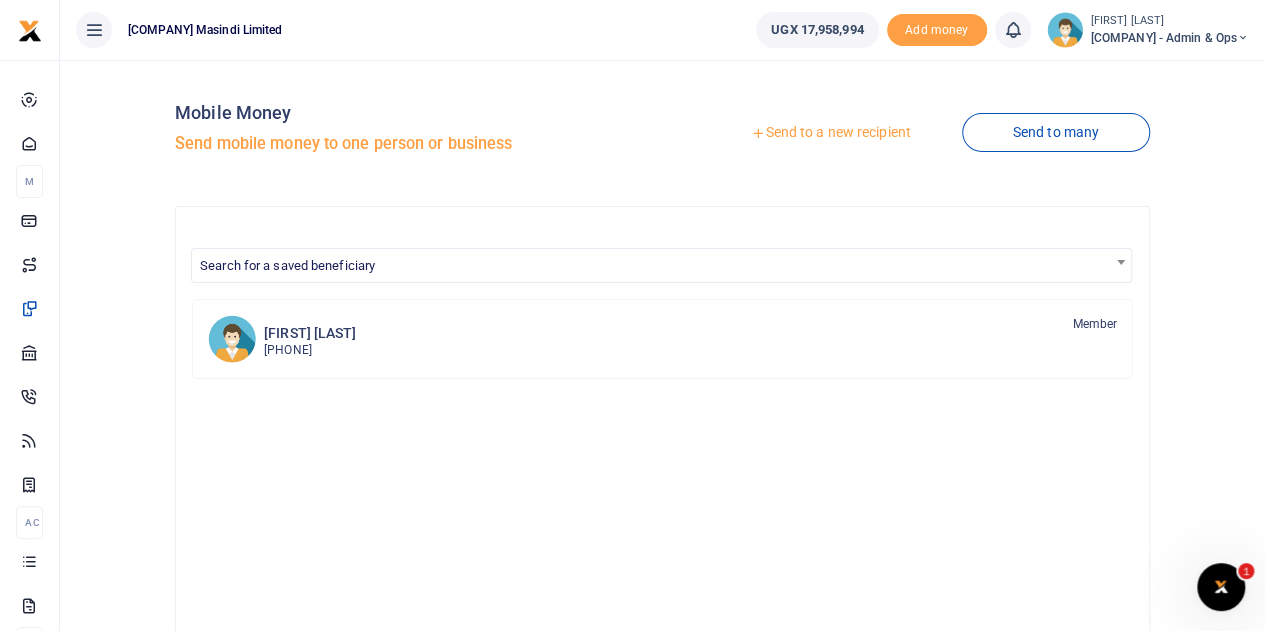 click on "Send to a new recipient" at bounding box center (830, 133) 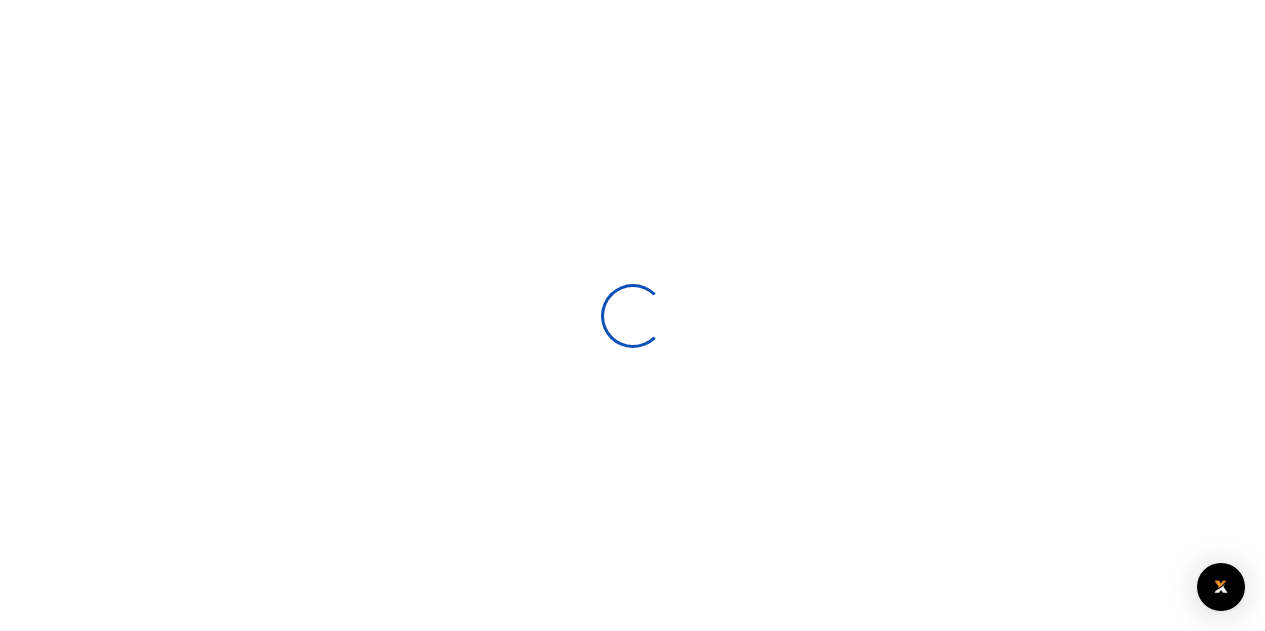 scroll, scrollTop: 0, scrollLeft: 0, axis: both 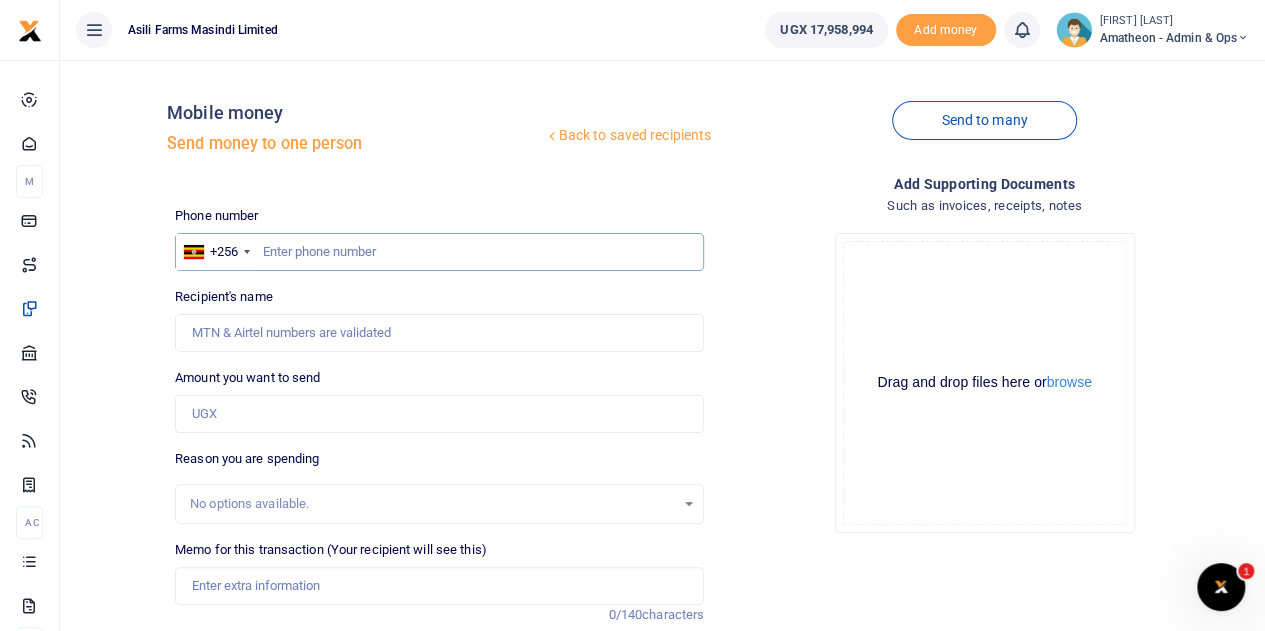 click at bounding box center (439, 252) 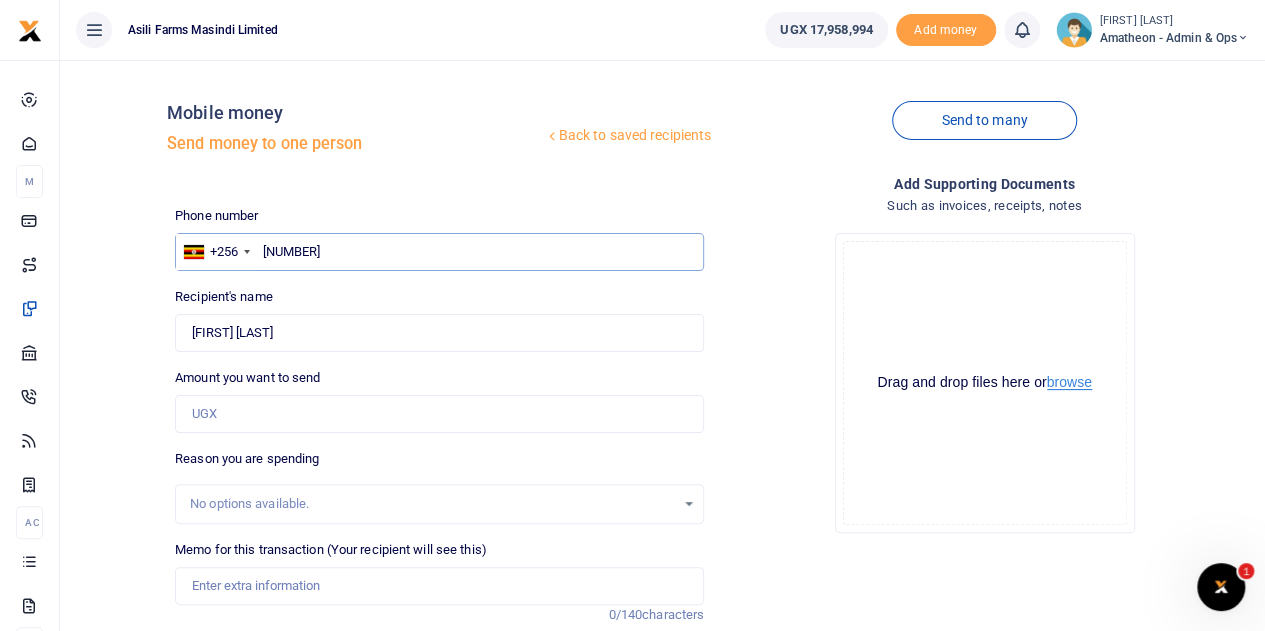 type on "775014346" 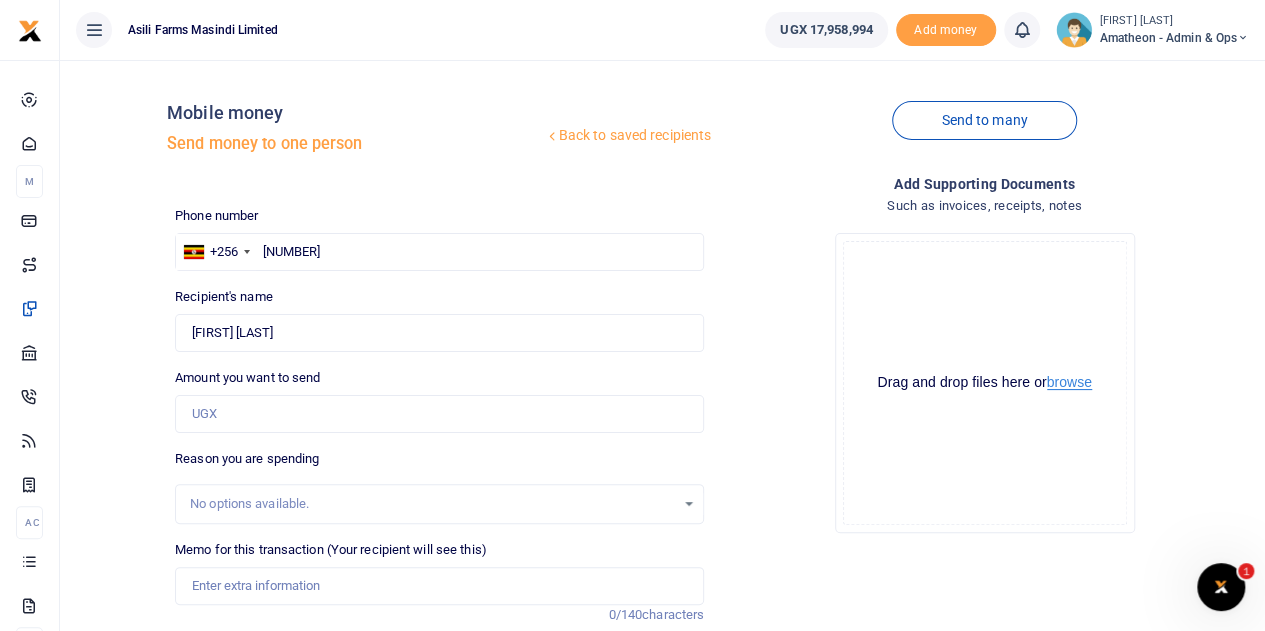 click on "browse" at bounding box center (1069, 382) 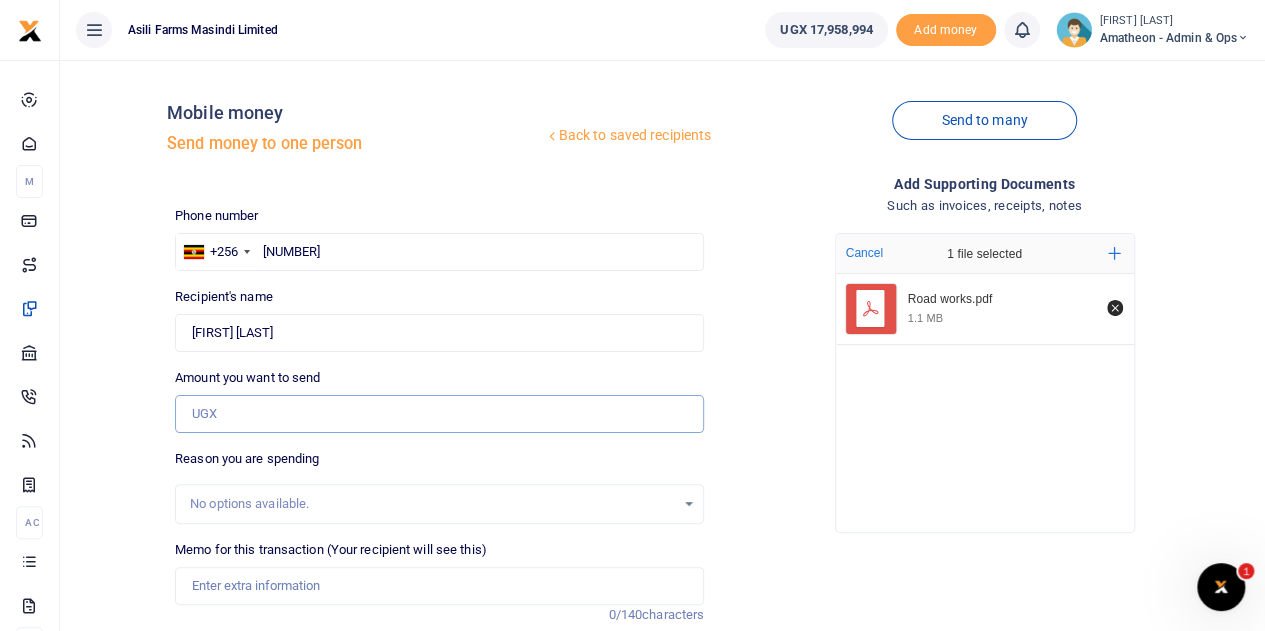 click on "Amount you want to send" at bounding box center [439, 414] 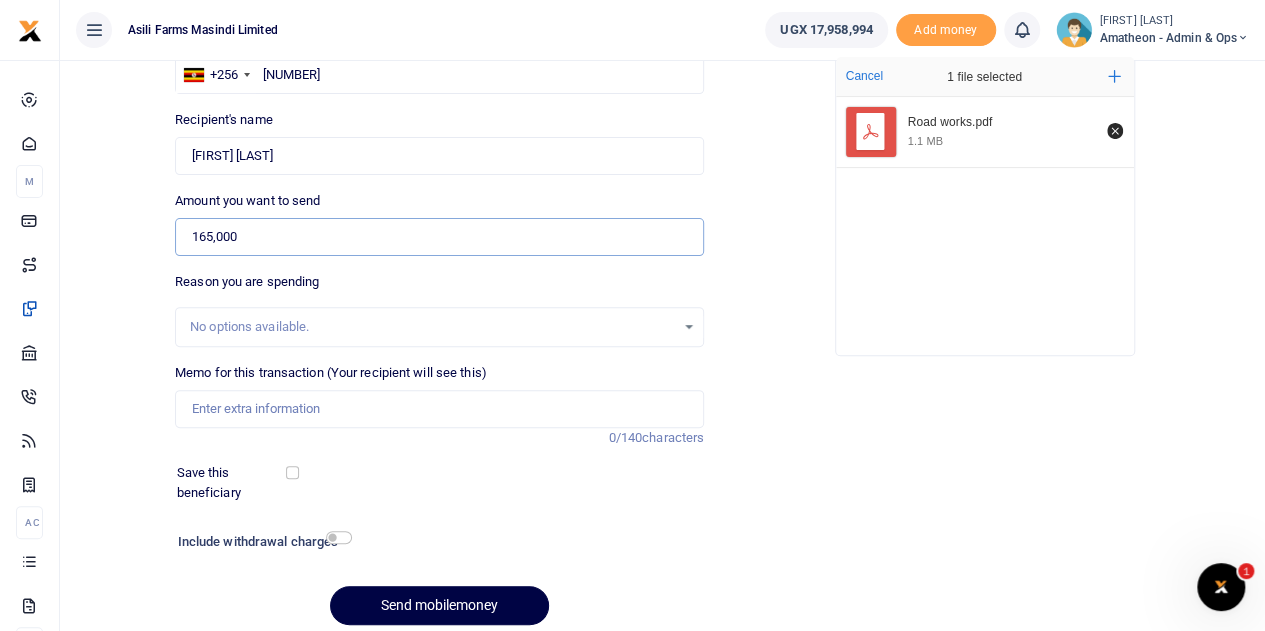 scroll, scrollTop: 200, scrollLeft: 0, axis: vertical 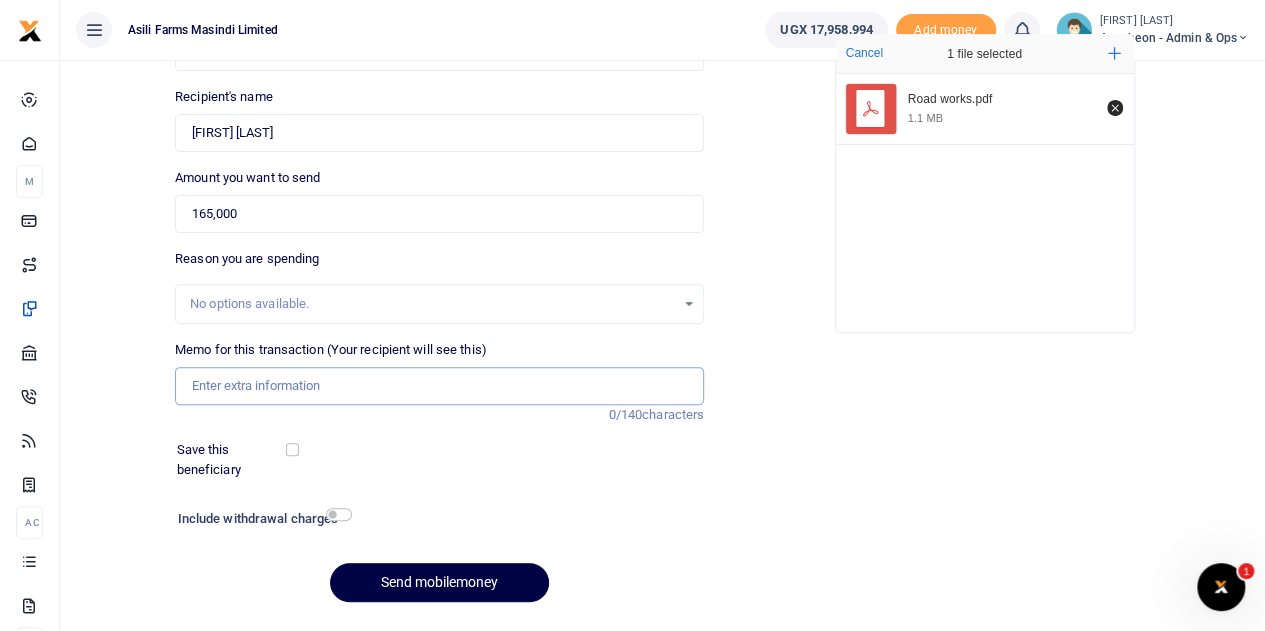 click on "Memo for this transaction (Your recipient will see this)" at bounding box center (439, 386) 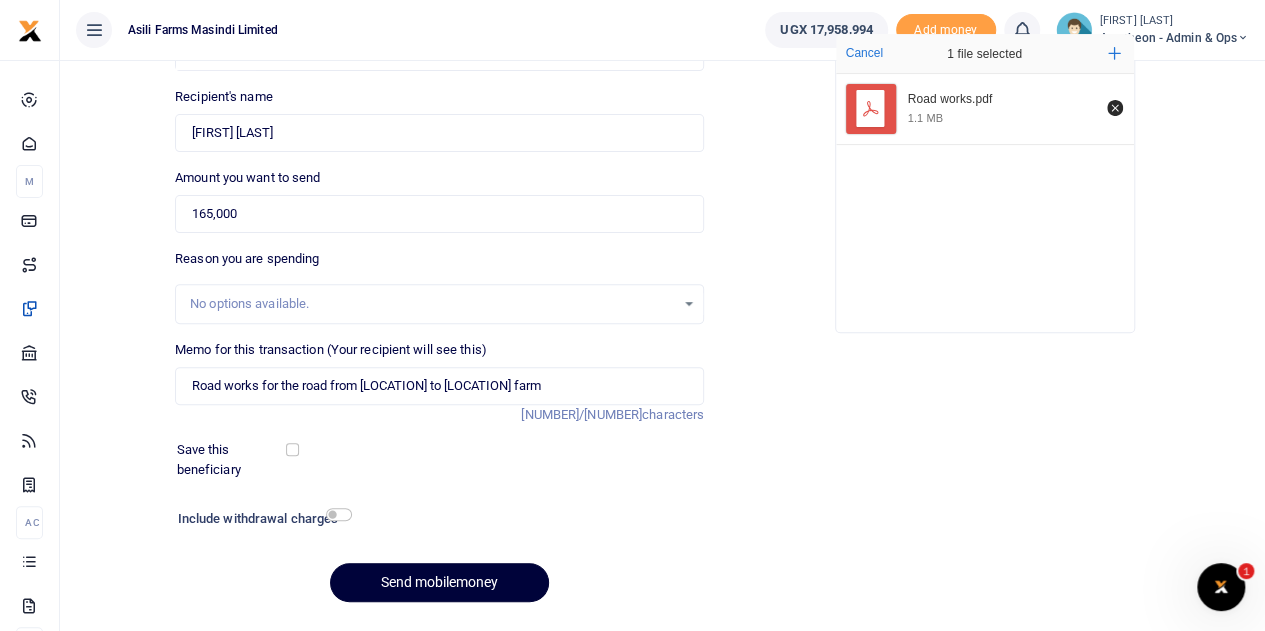 click on "Send mobilemoney" at bounding box center [439, 582] 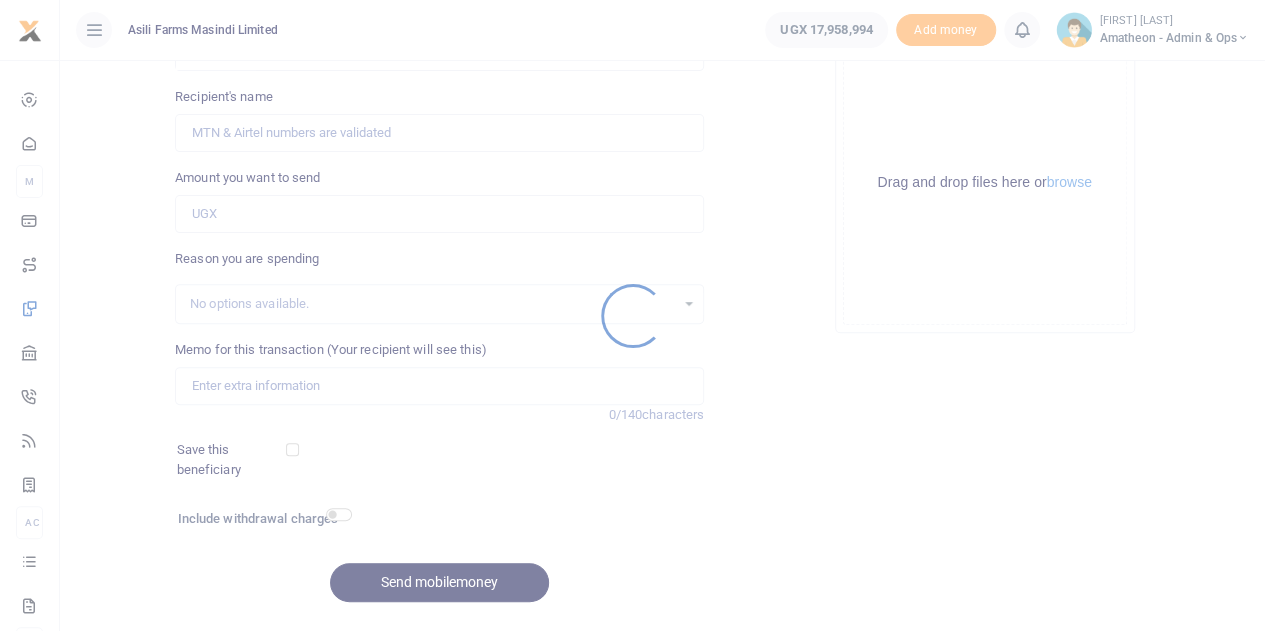 scroll, scrollTop: 0, scrollLeft: 0, axis: both 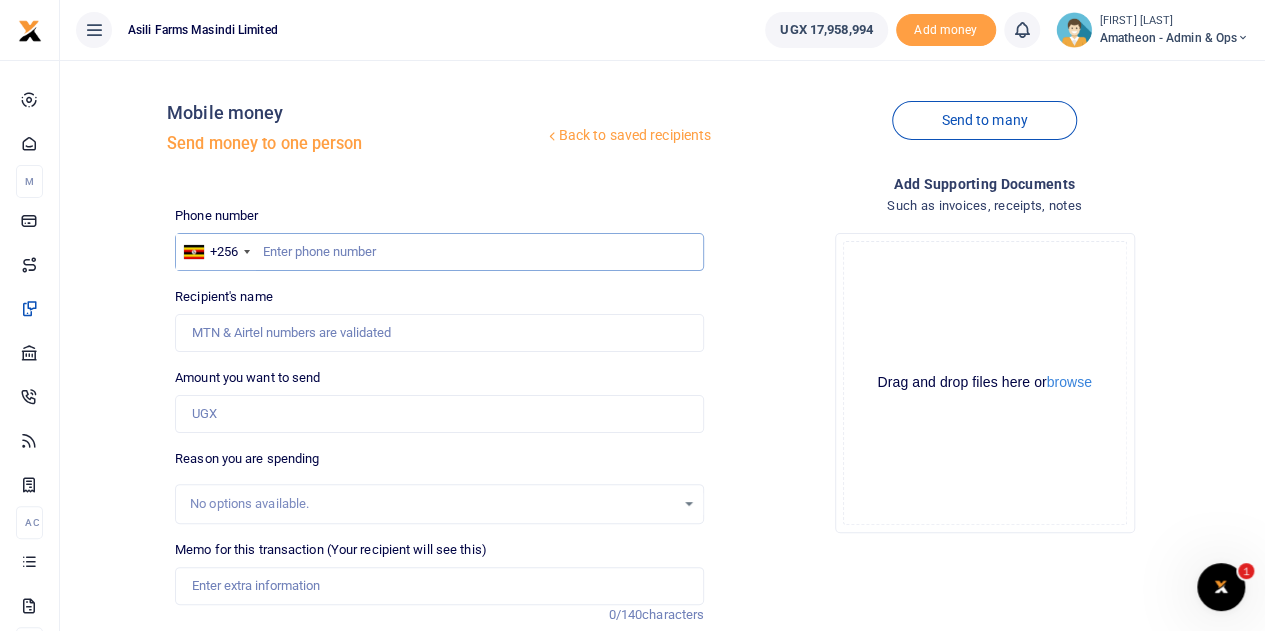 click at bounding box center [439, 252] 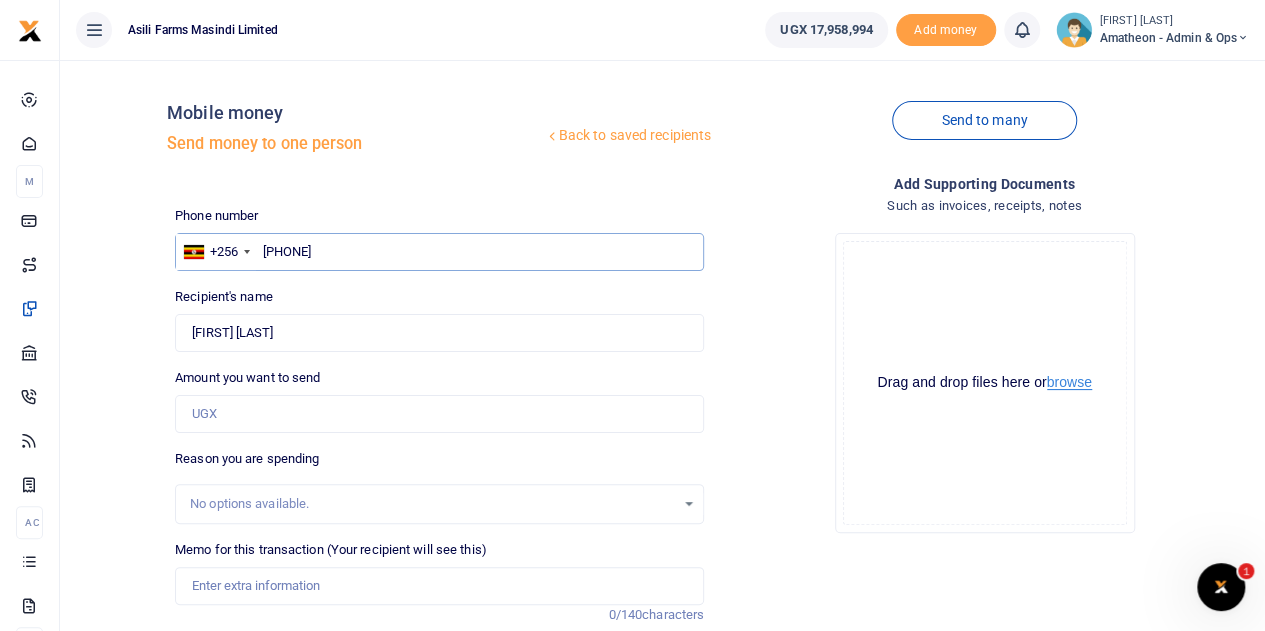 type on "[PHONE]" 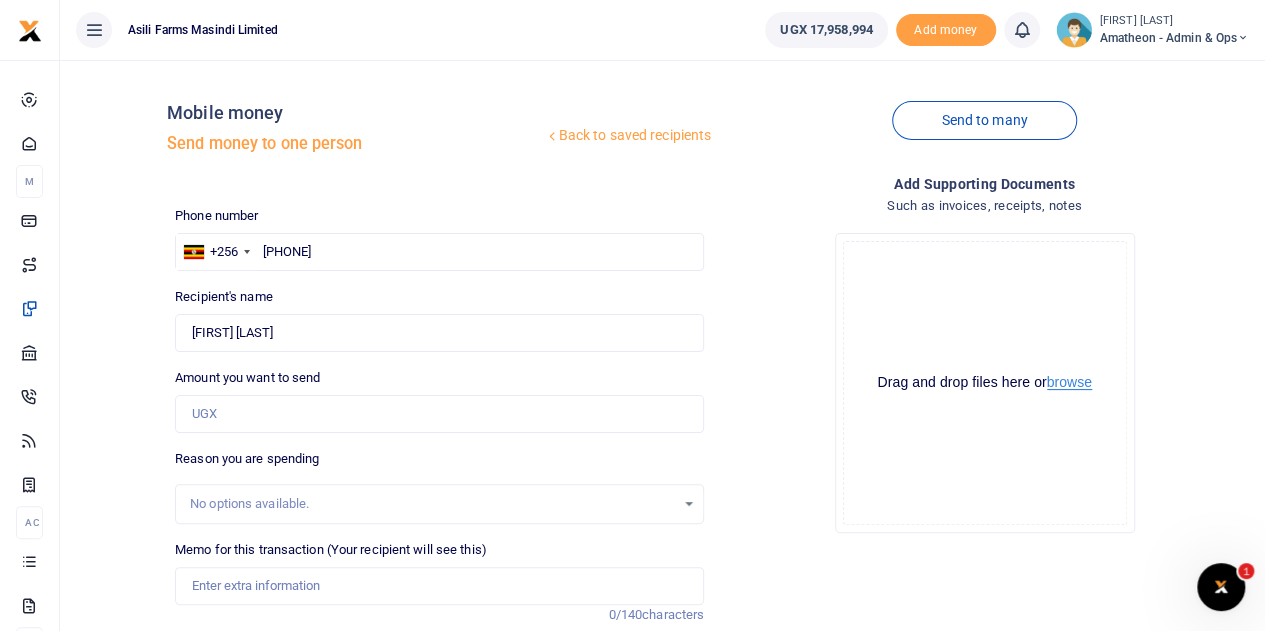 click on "browse" at bounding box center [1069, 382] 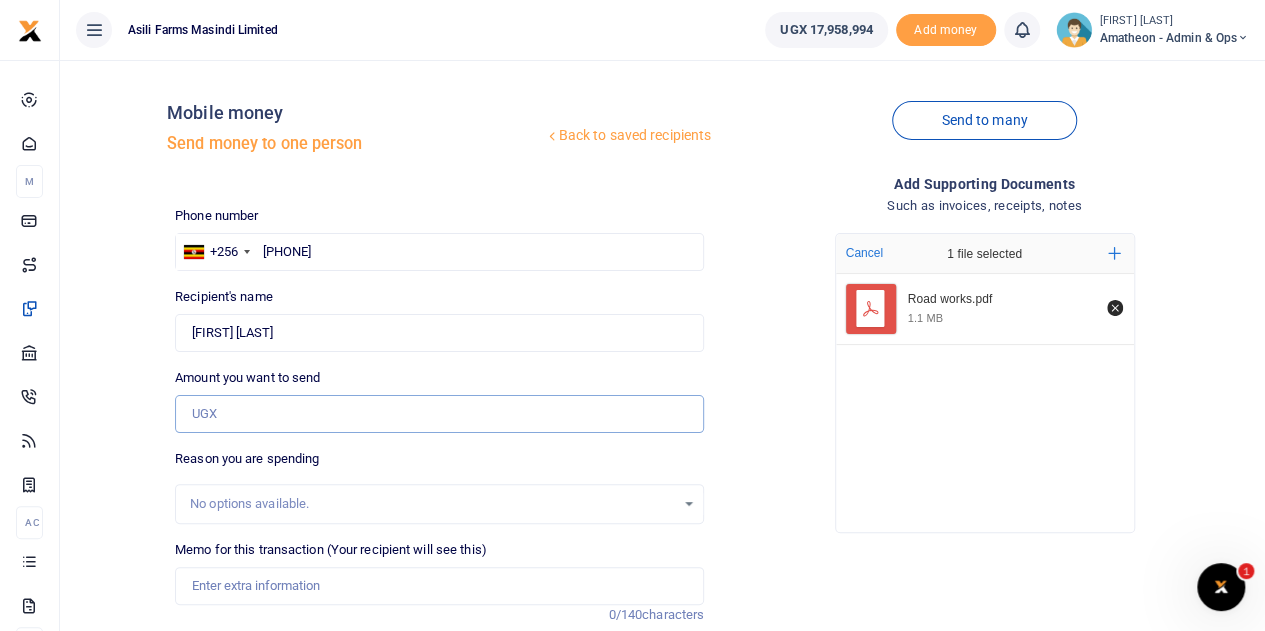 click on "Amount you want to send" at bounding box center [439, 414] 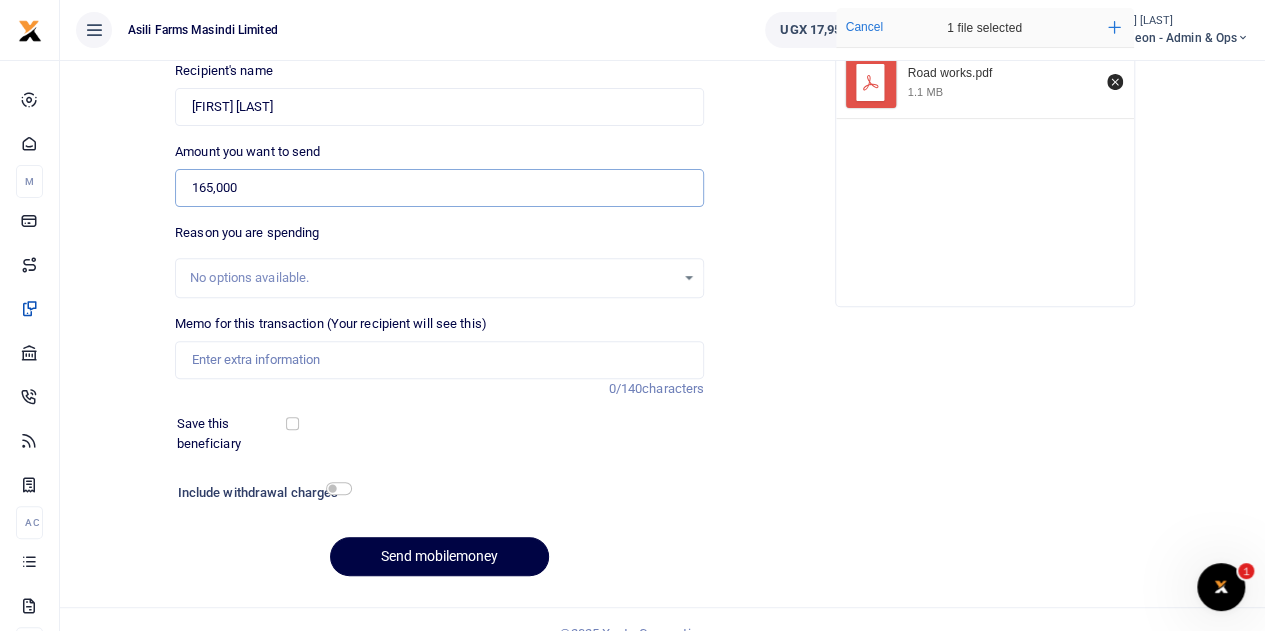 scroll, scrollTop: 252, scrollLeft: 0, axis: vertical 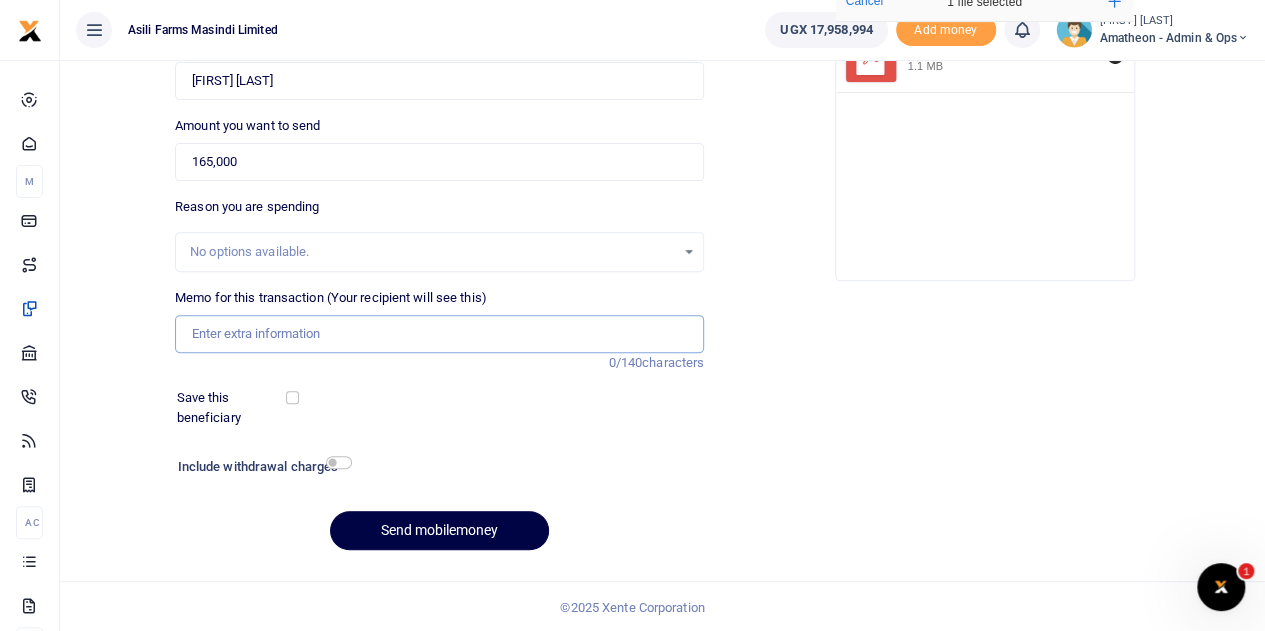 click on "Memo for this transaction (Your recipient will see this)" at bounding box center [439, 334] 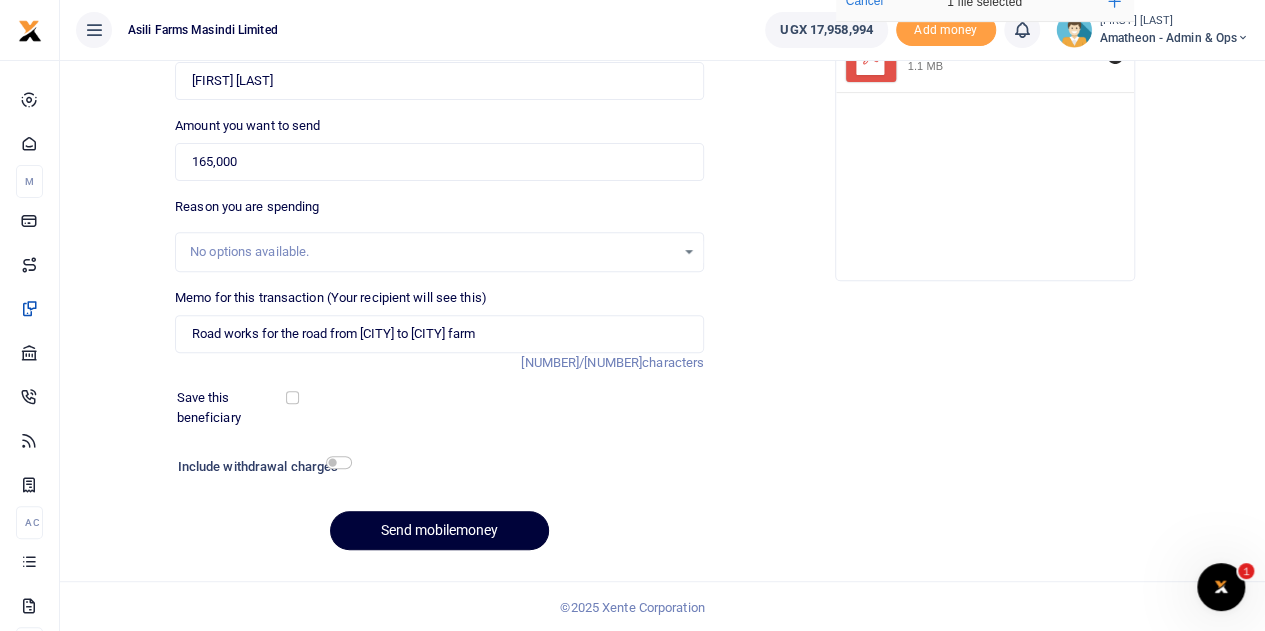click on "Send mobilemoney" at bounding box center (439, 530) 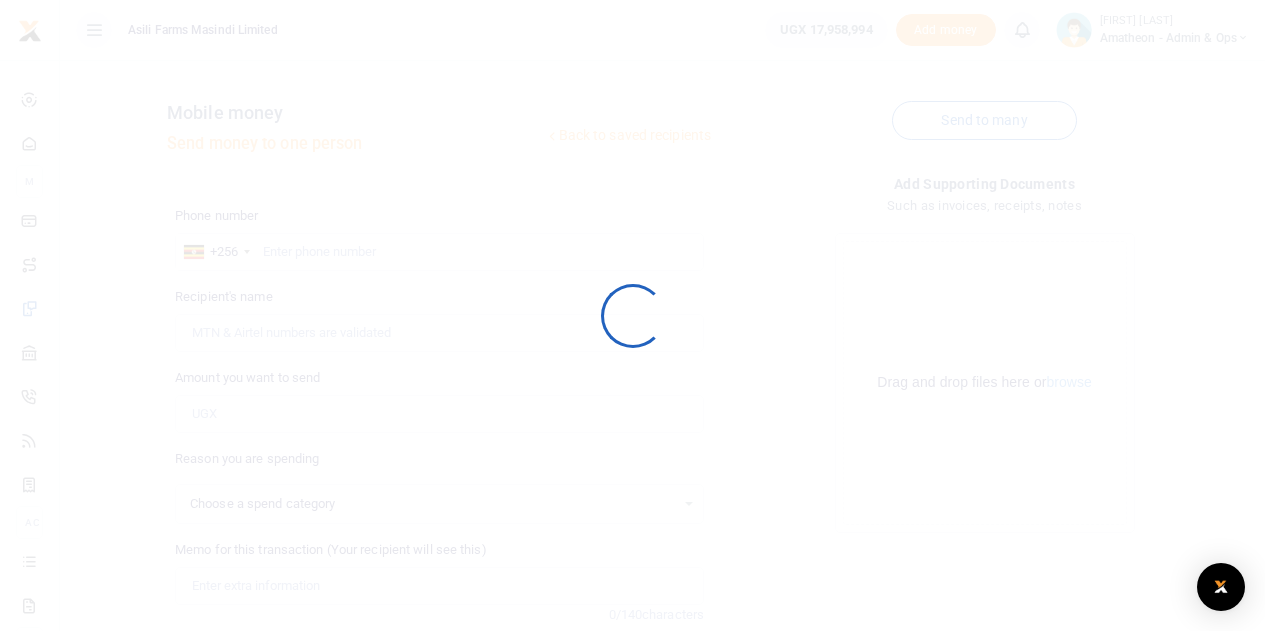 scroll, scrollTop: 252, scrollLeft: 0, axis: vertical 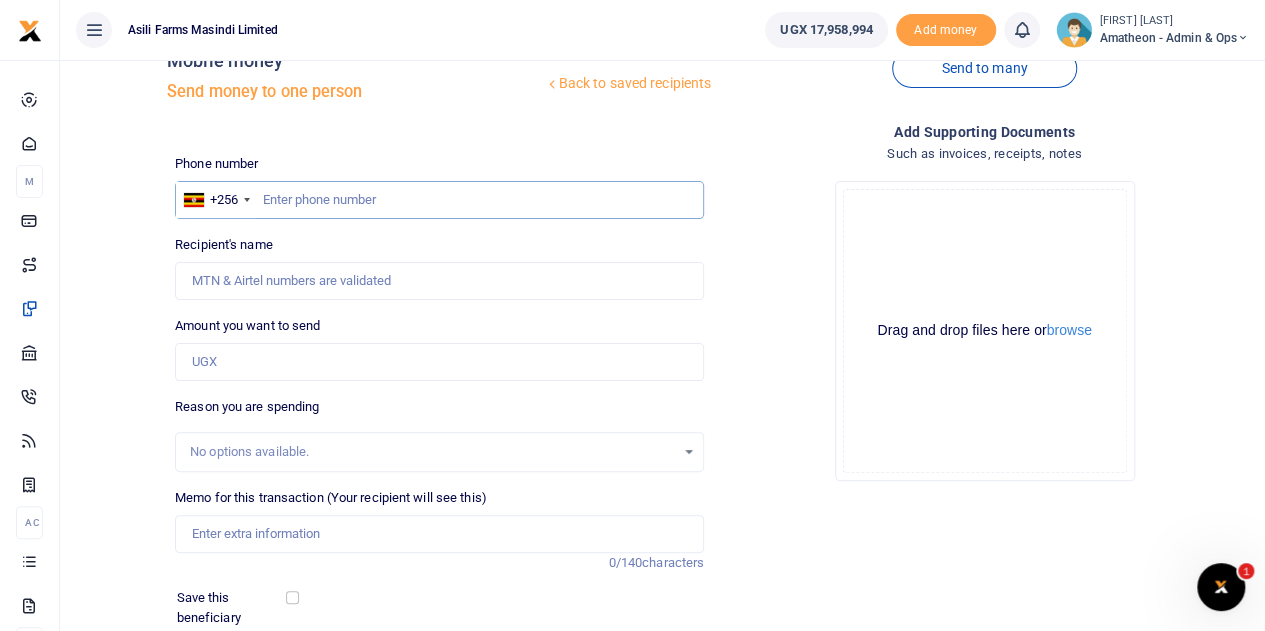 click at bounding box center [439, 200] 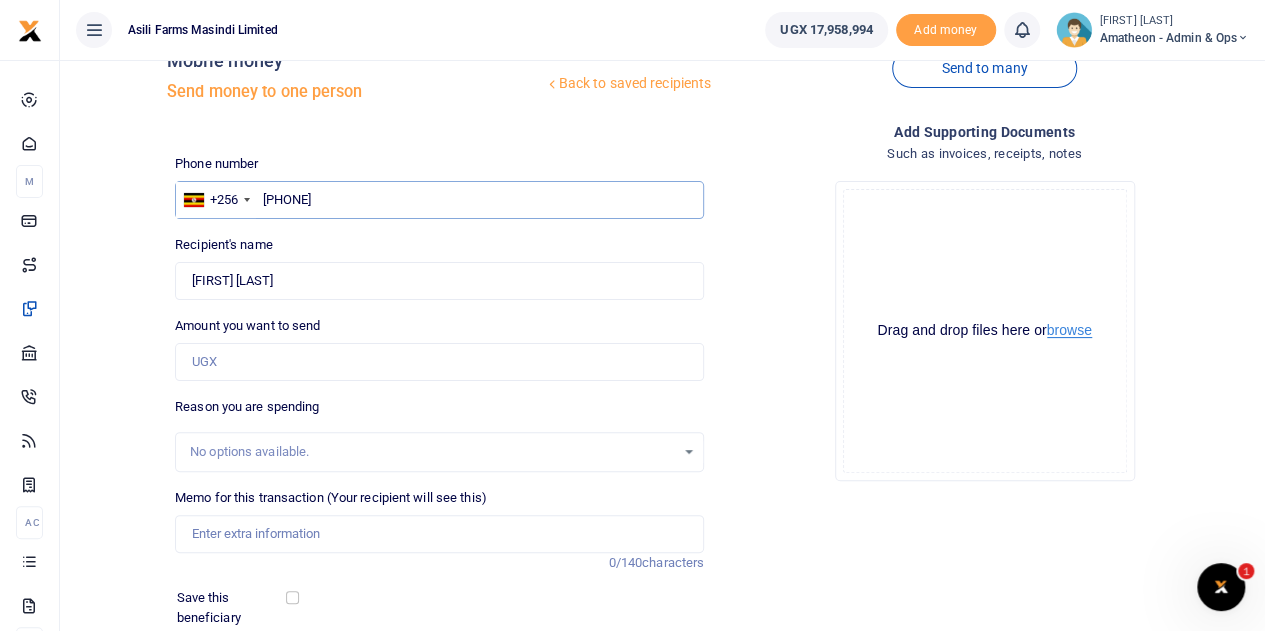 type on "[PHONE]" 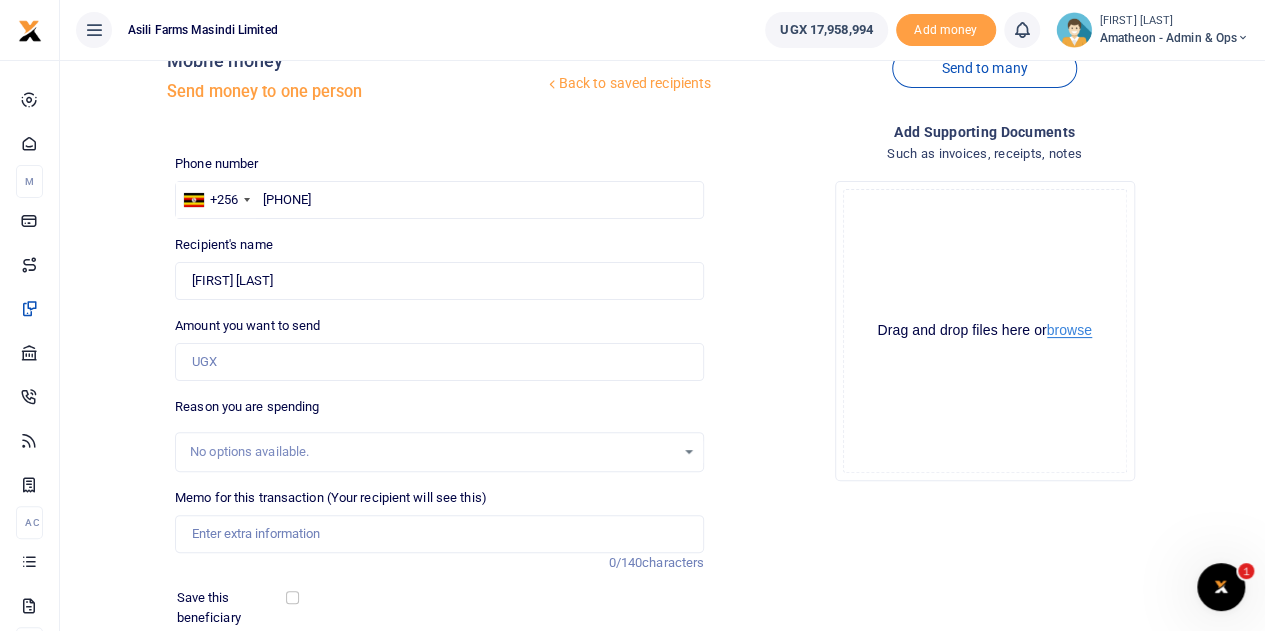 click on "browse" at bounding box center [1069, 330] 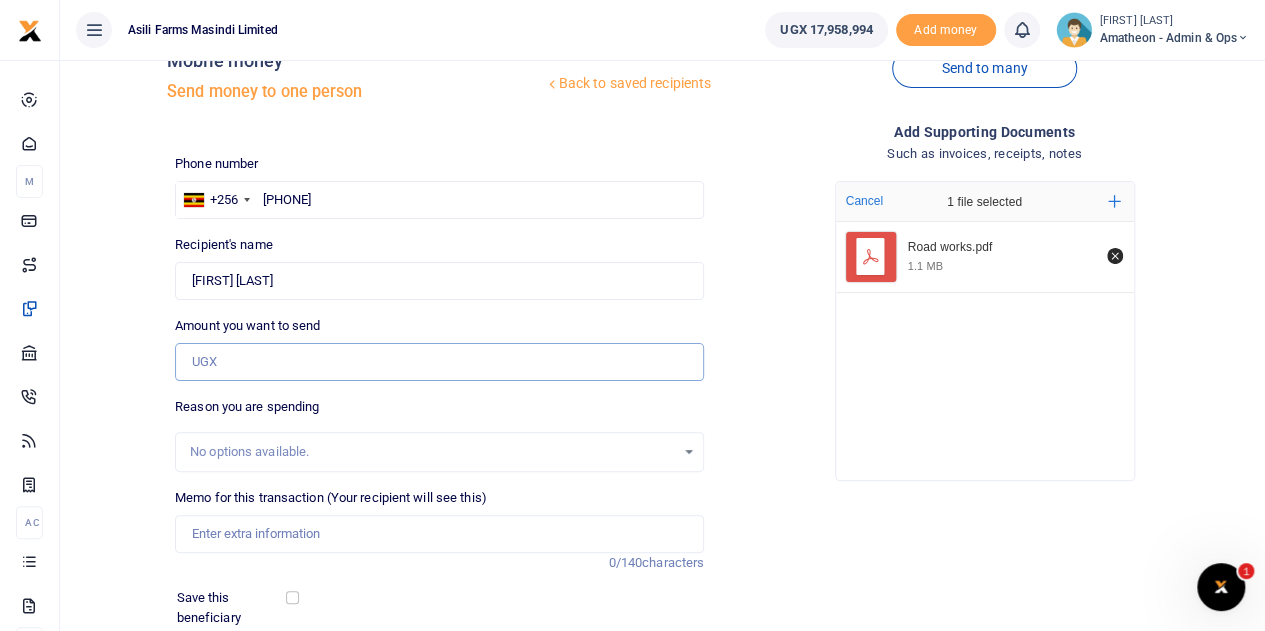 click on "Amount you want to send" at bounding box center [439, 362] 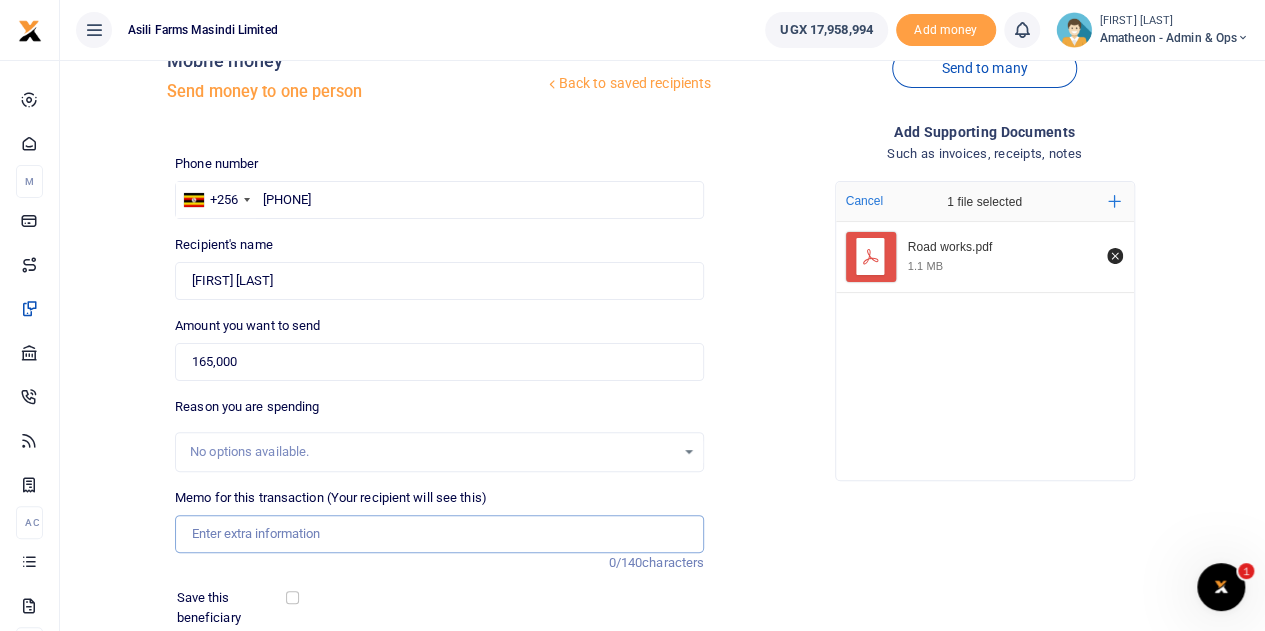 click on "Memo for this transaction (Your recipient will see this)" at bounding box center [439, 534] 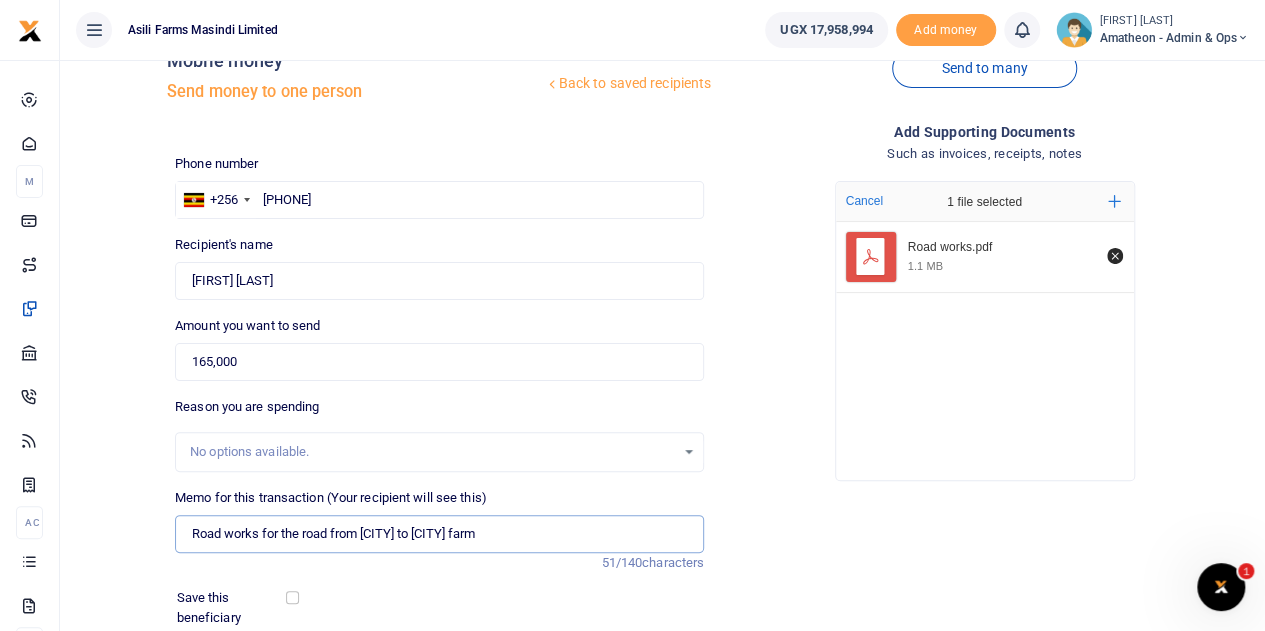 click on "Road works for the road from Wianaka to Lutara farm" at bounding box center (439, 534) 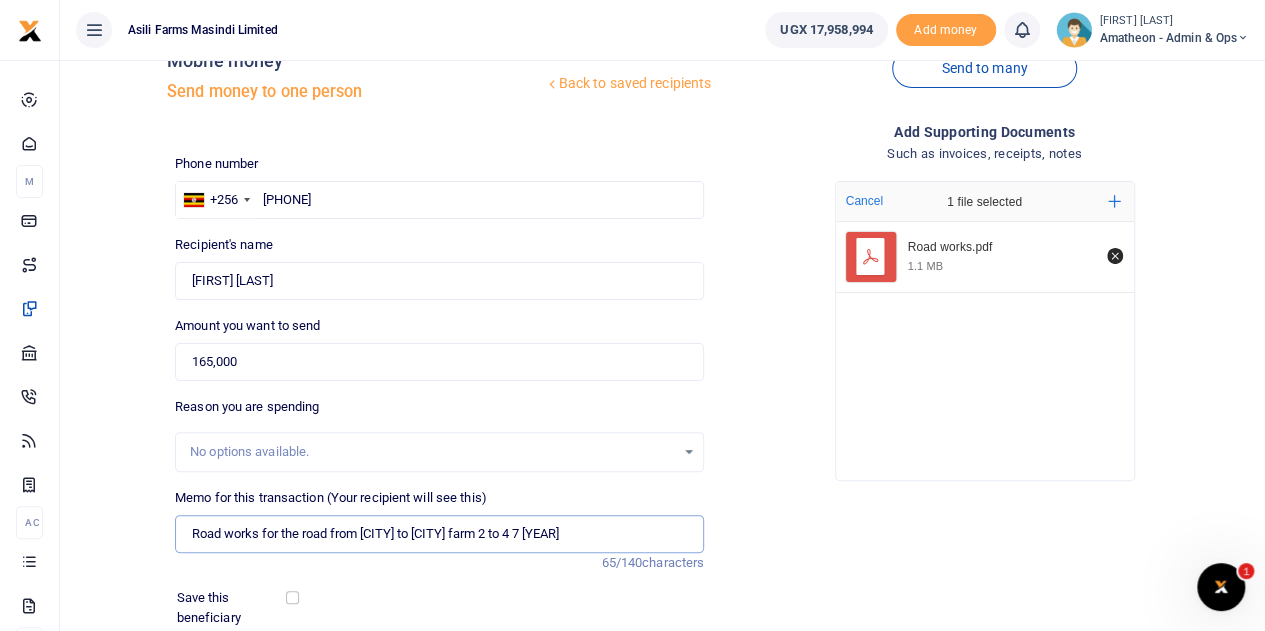 drag, startPoint x: 642, startPoint y: 532, endPoint x: 134, endPoint y: 549, distance: 508.28436 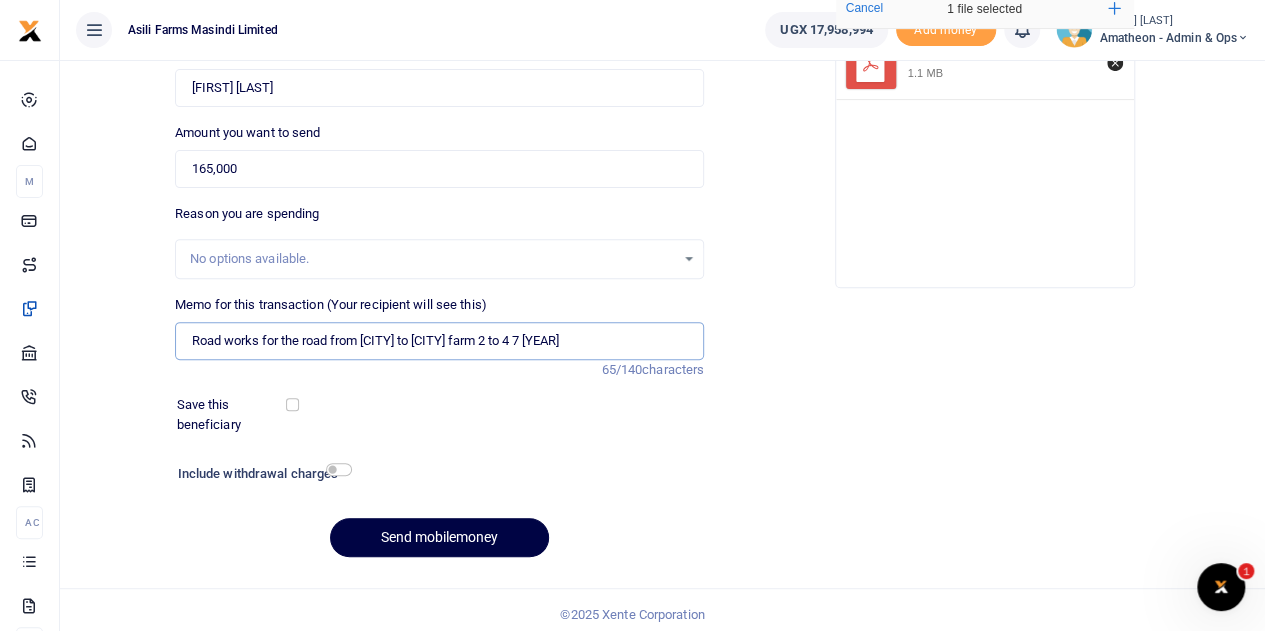 scroll, scrollTop: 252, scrollLeft: 0, axis: vertical 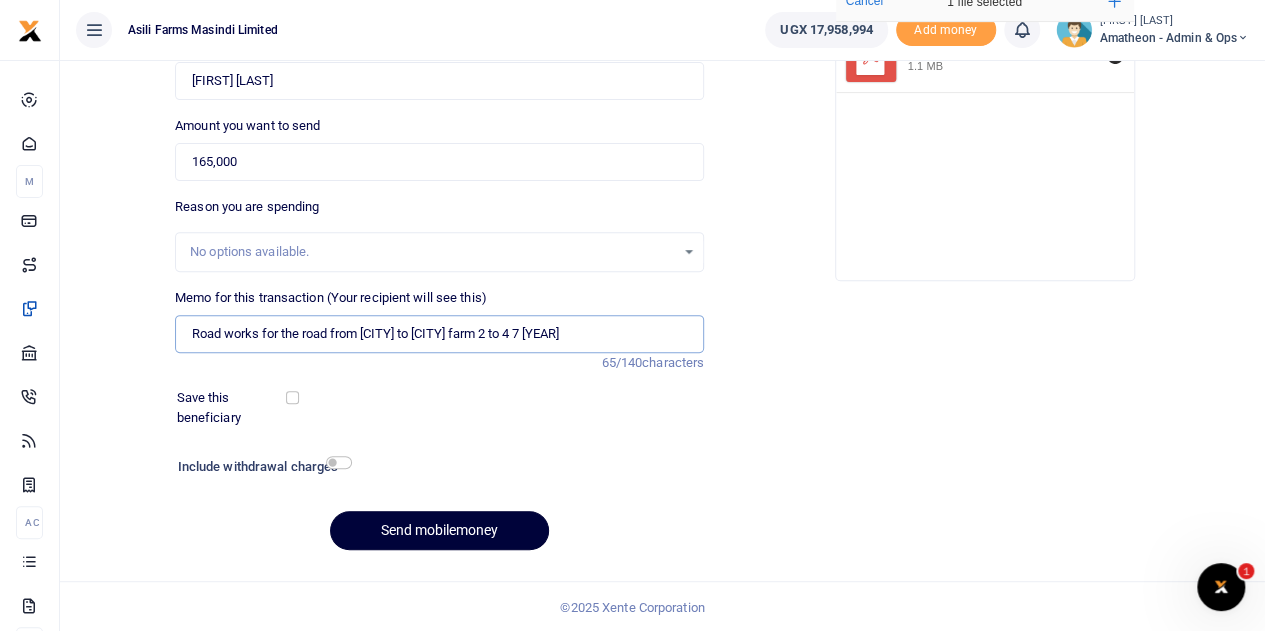 type on "Road works for the road from Wianaka to Lutara farm 2 to 4 7 2025" 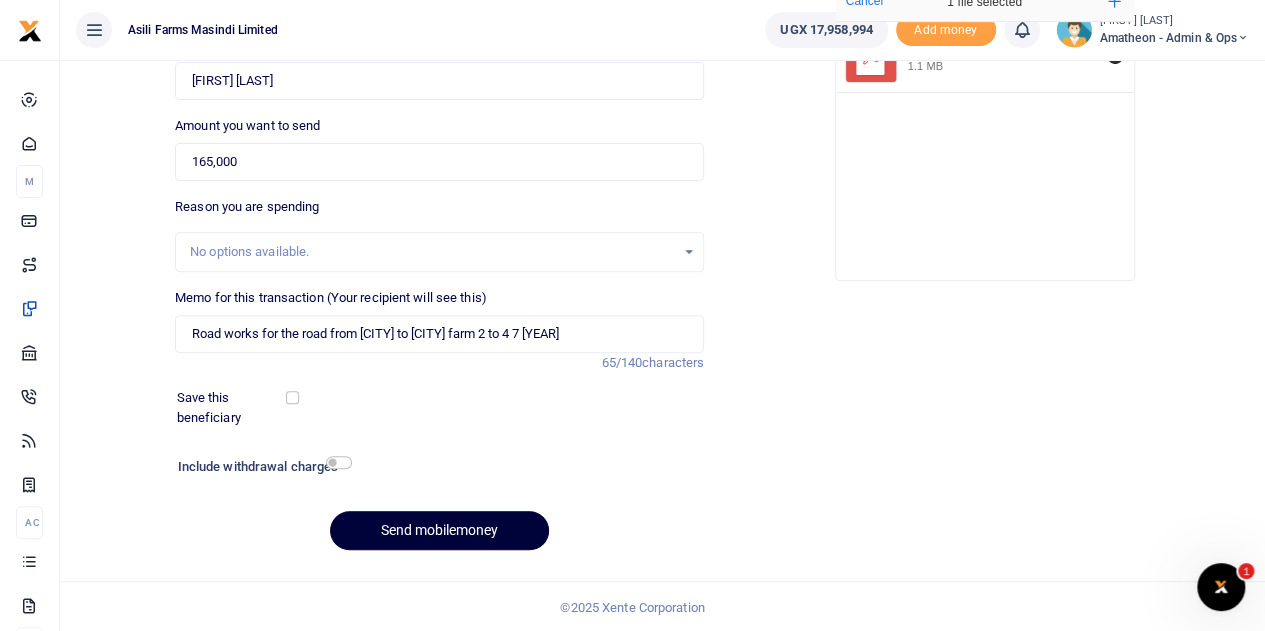 click on "Send mobilemoney" at bounding box center [439, 530] 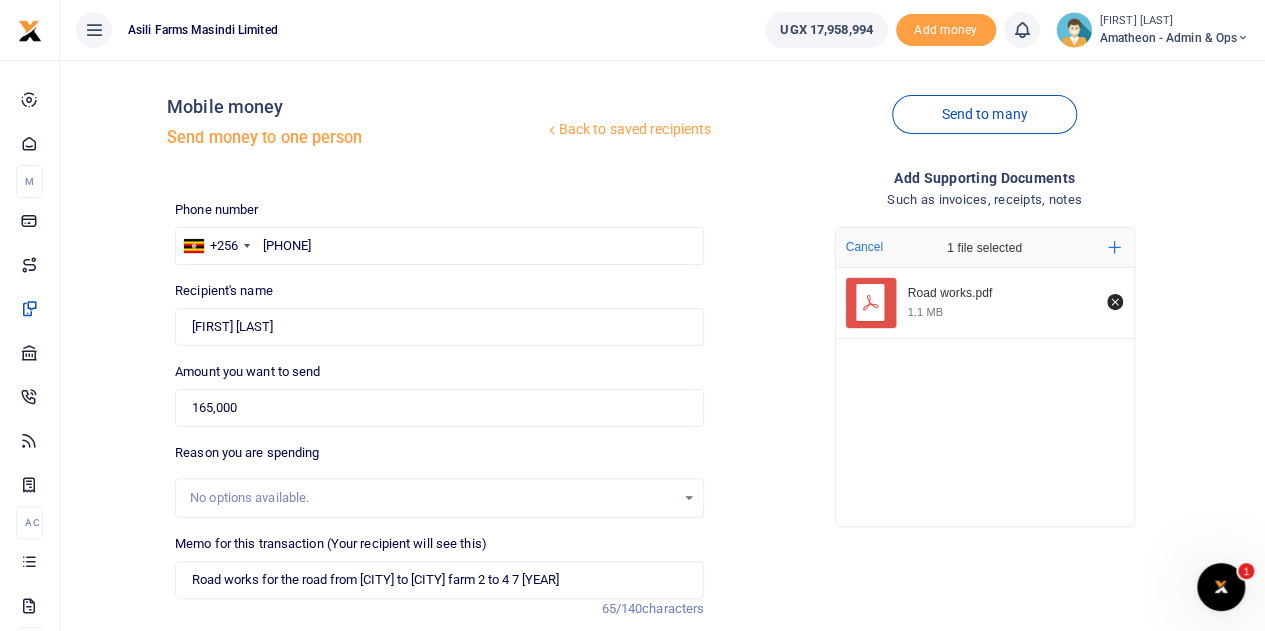 scroll, scrollTop: 0, scrollLeft: 0, axis: both 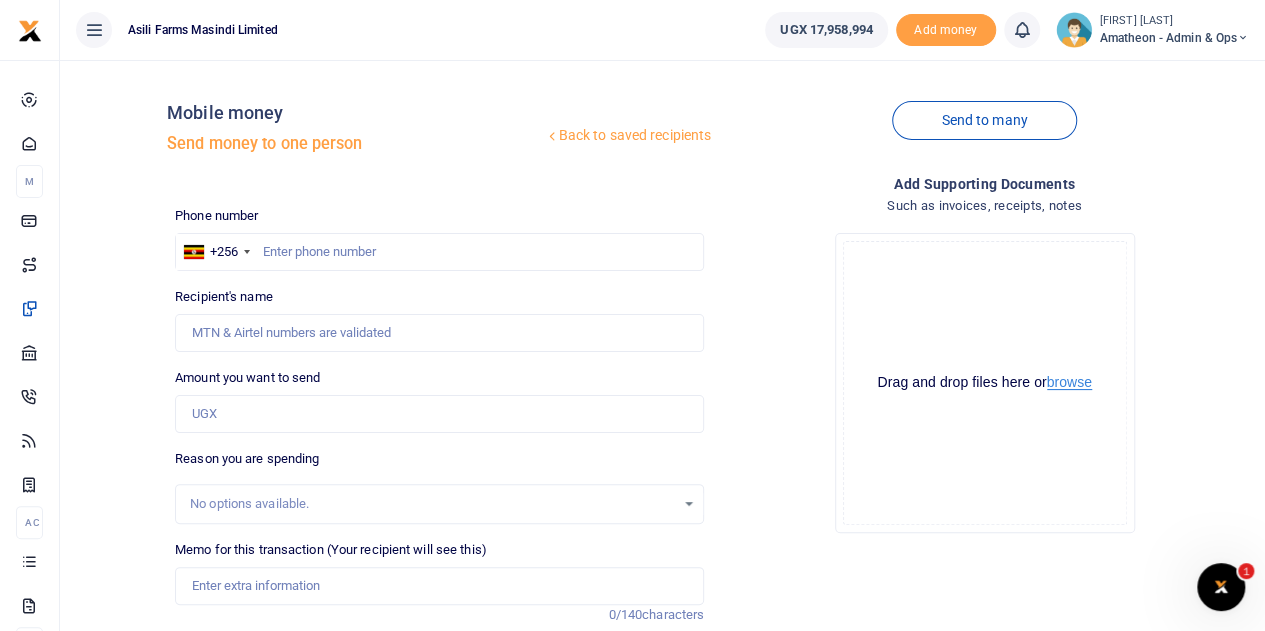 click on "browse" at bounding box center (1069, 382) 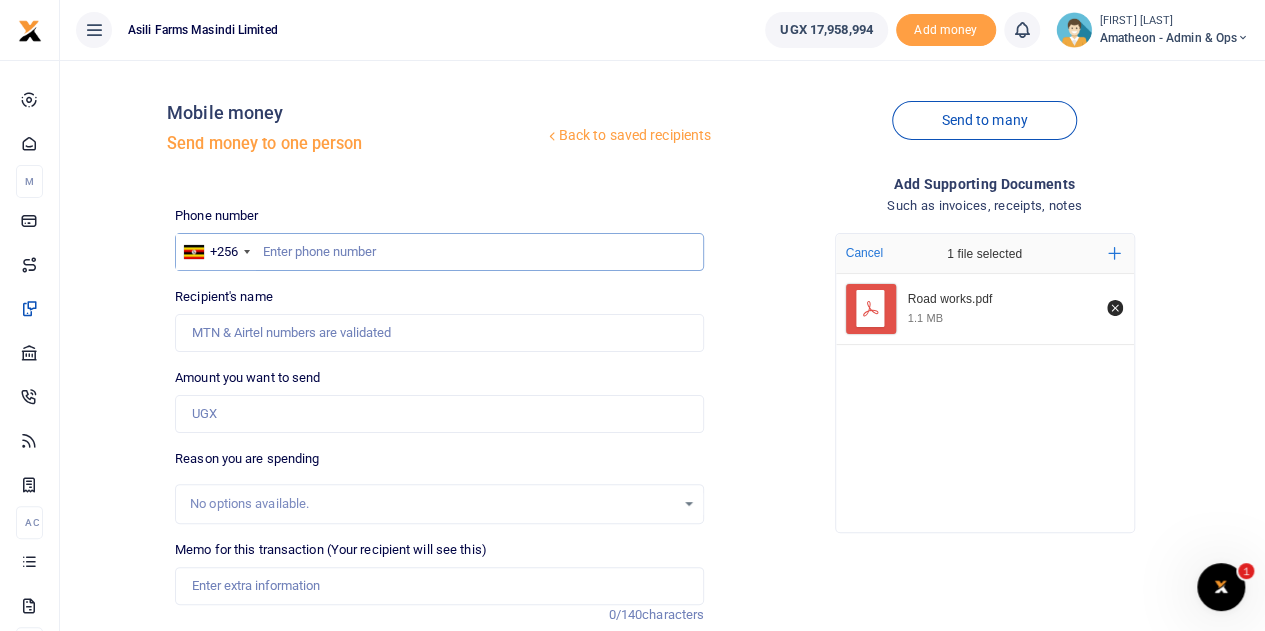 click at bounding box center [439, 252] 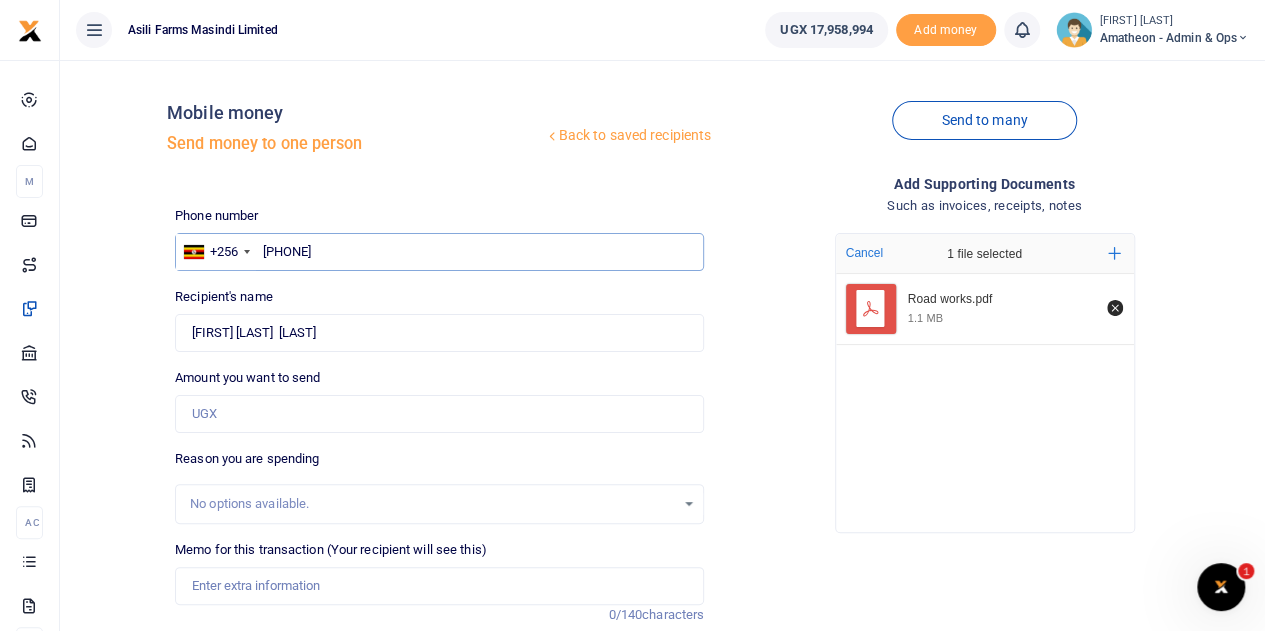 type on "773862299" 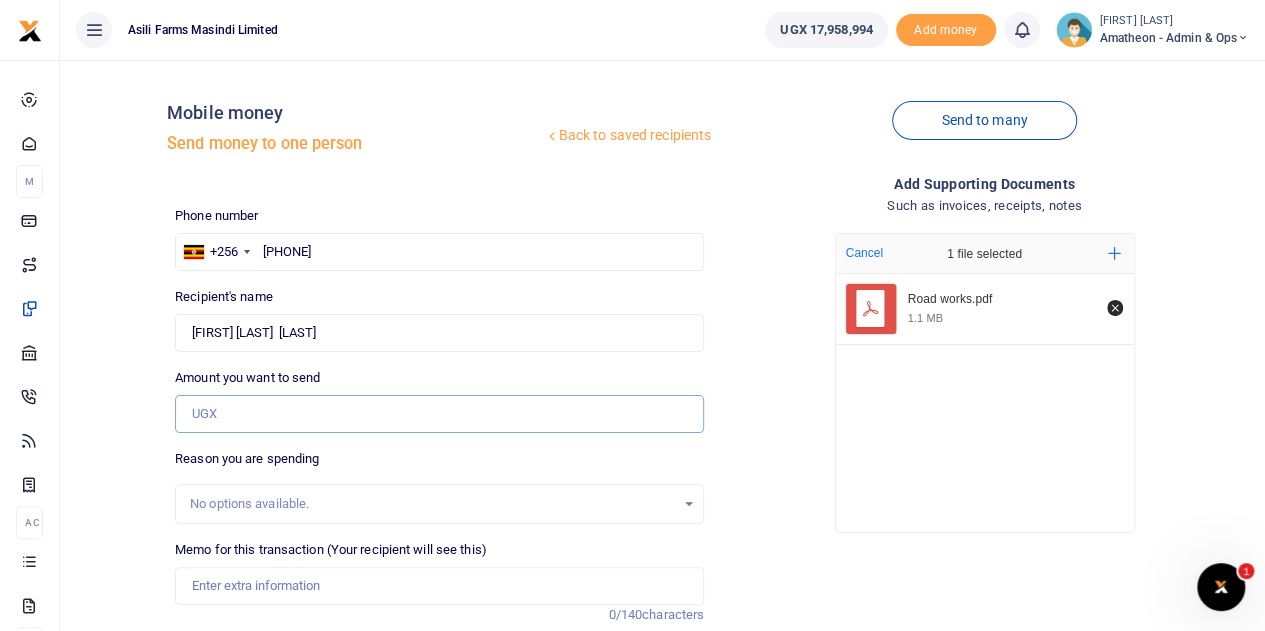 click on "Amount you want to send" at bounding box center (439, 414) 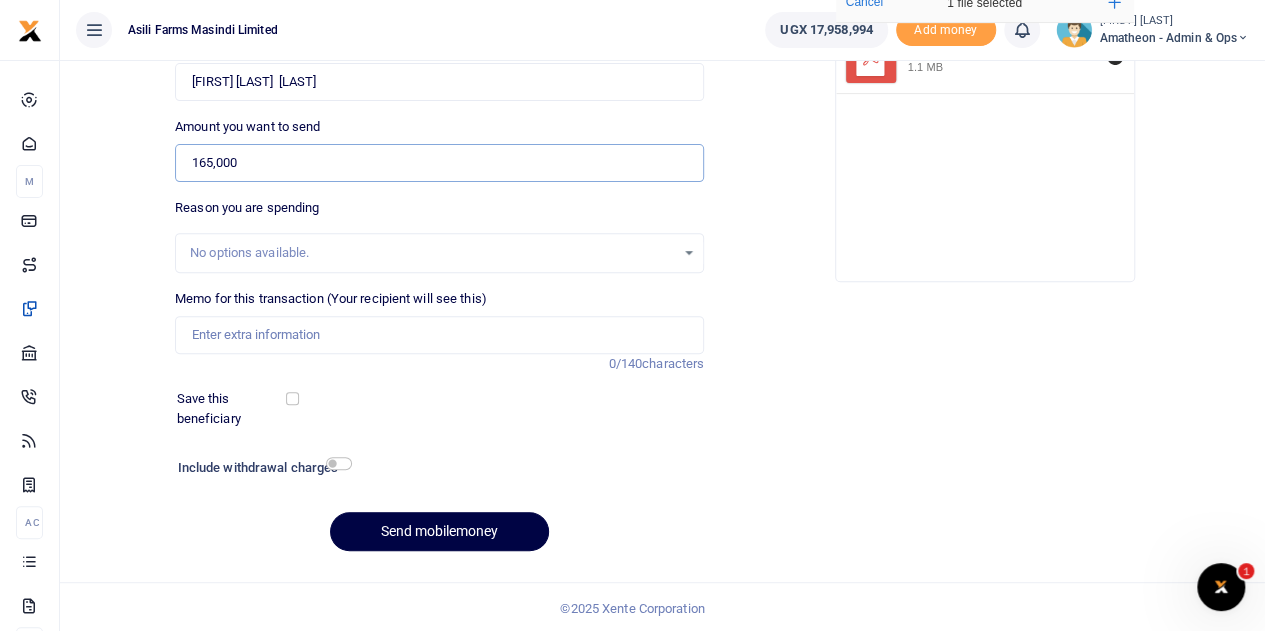 scroll, scrollTop: 252, scrollLeft: 0, axis: vertical 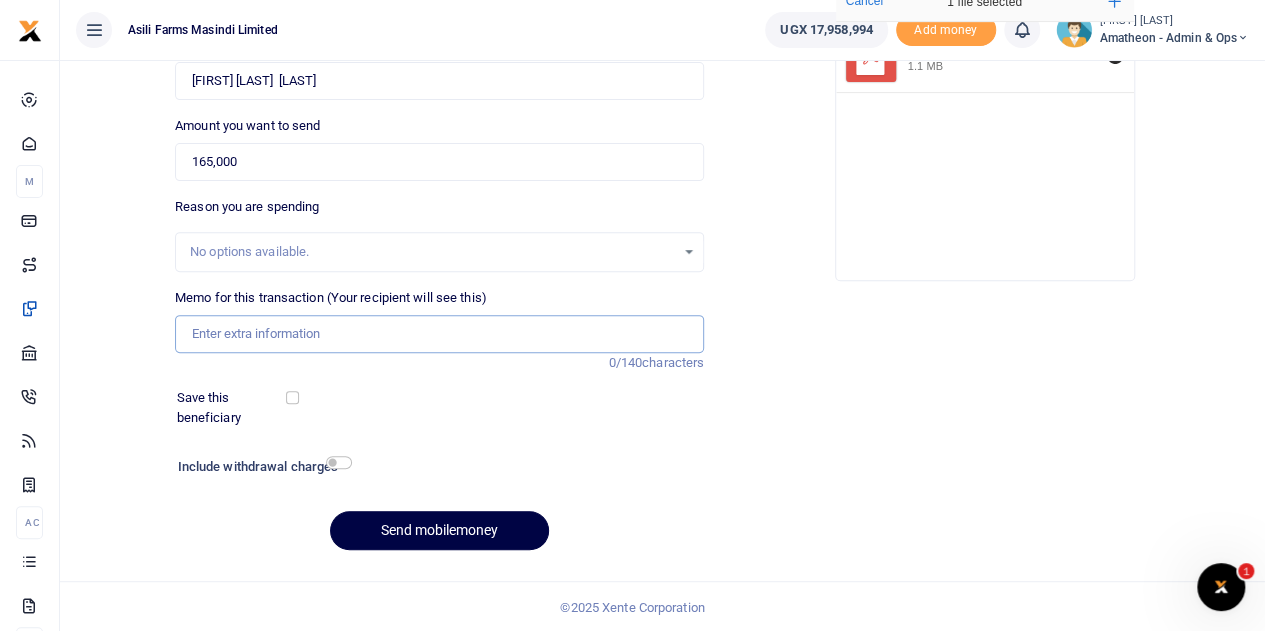 click on "Memo for this transaction (Your recipient will see this)" at bounding box center (439, 334) 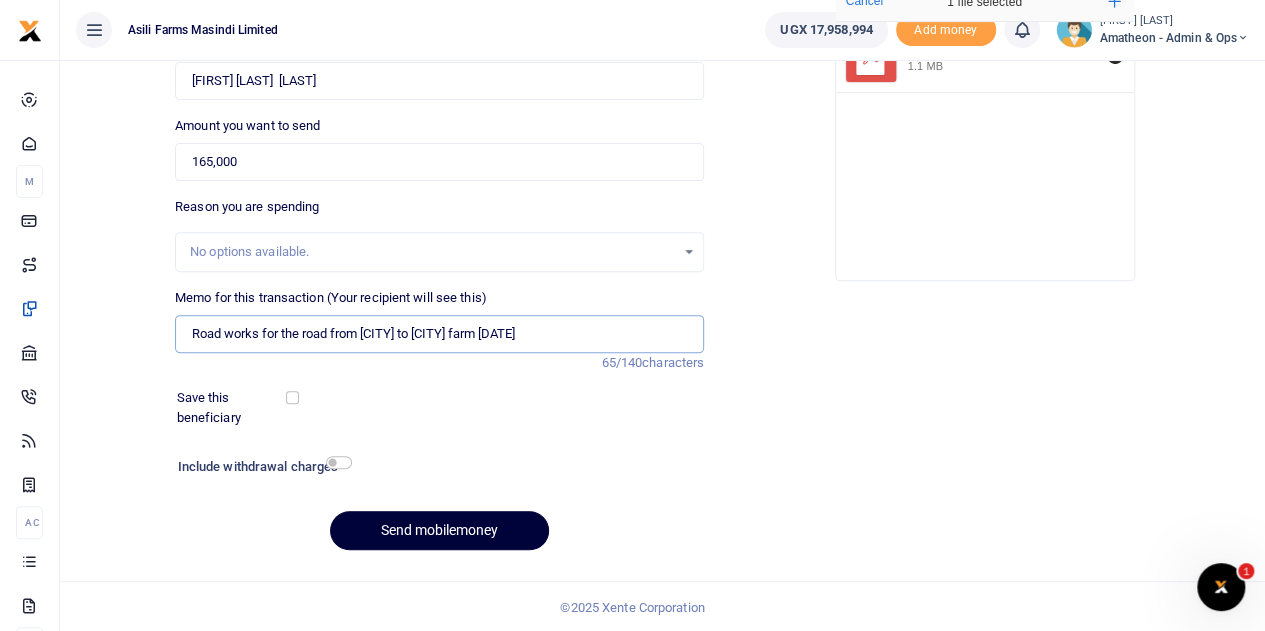 type on "Road works for the road from Wianaka to Lutara farm 2 to 4 7 2025" 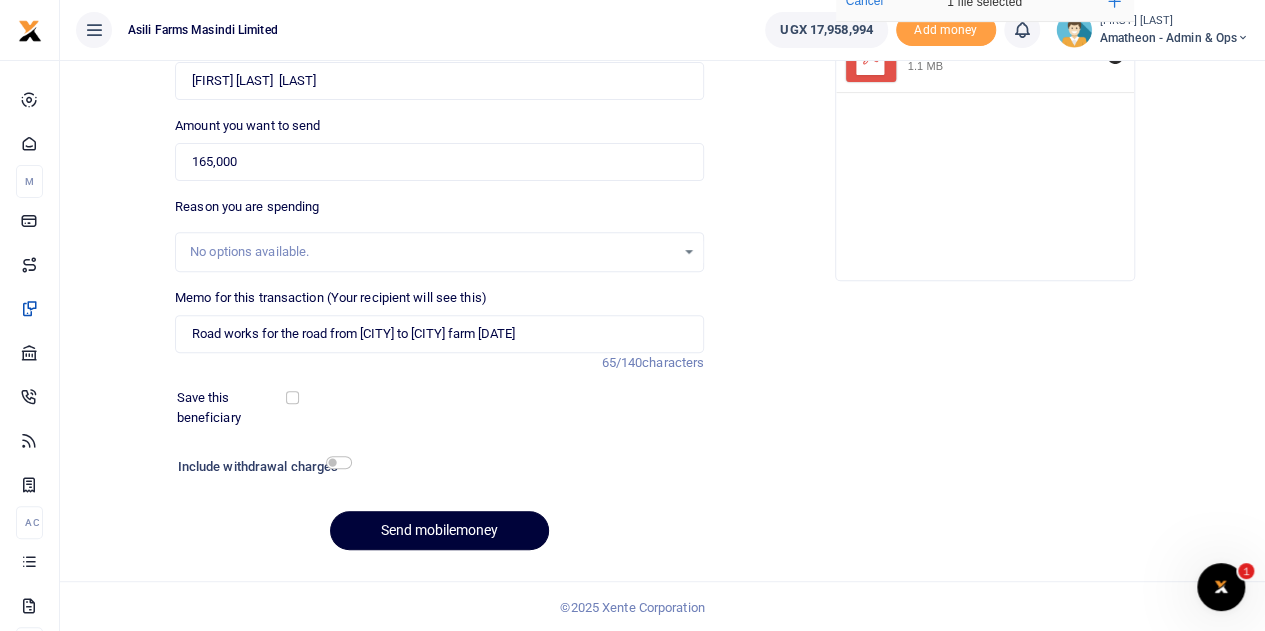 click on "Send mobilemoney" at bounding box center (439, 530) 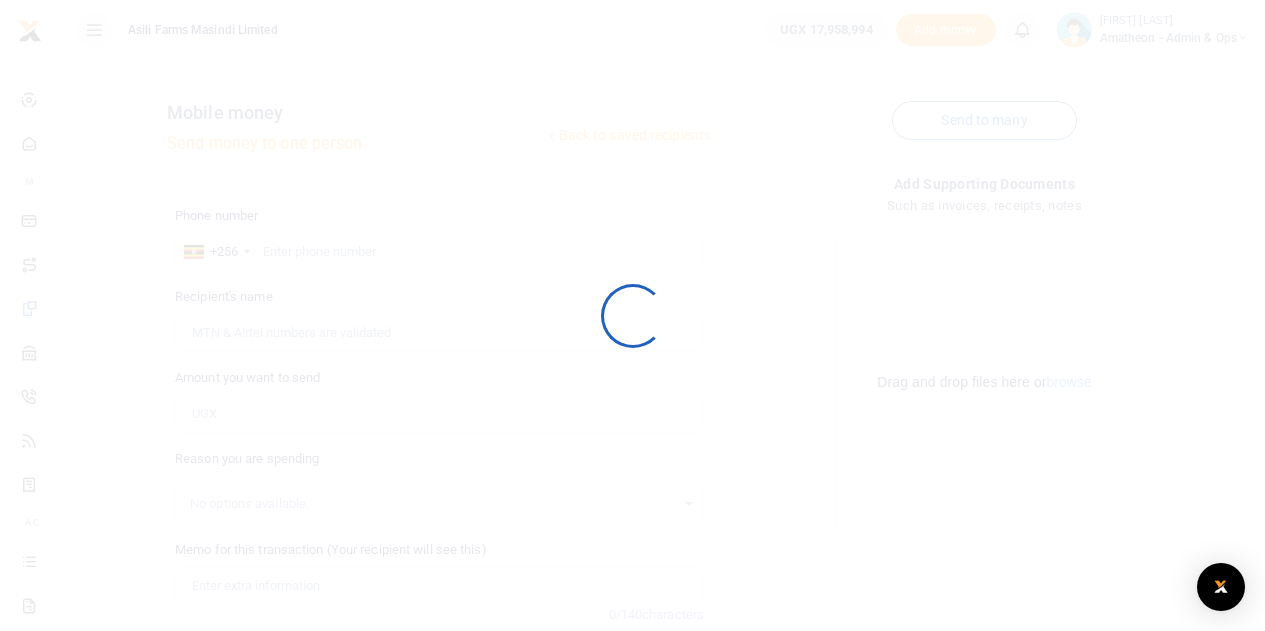 scroll, scrollTop: 252, scrollLeft: 0, axis: vertical 